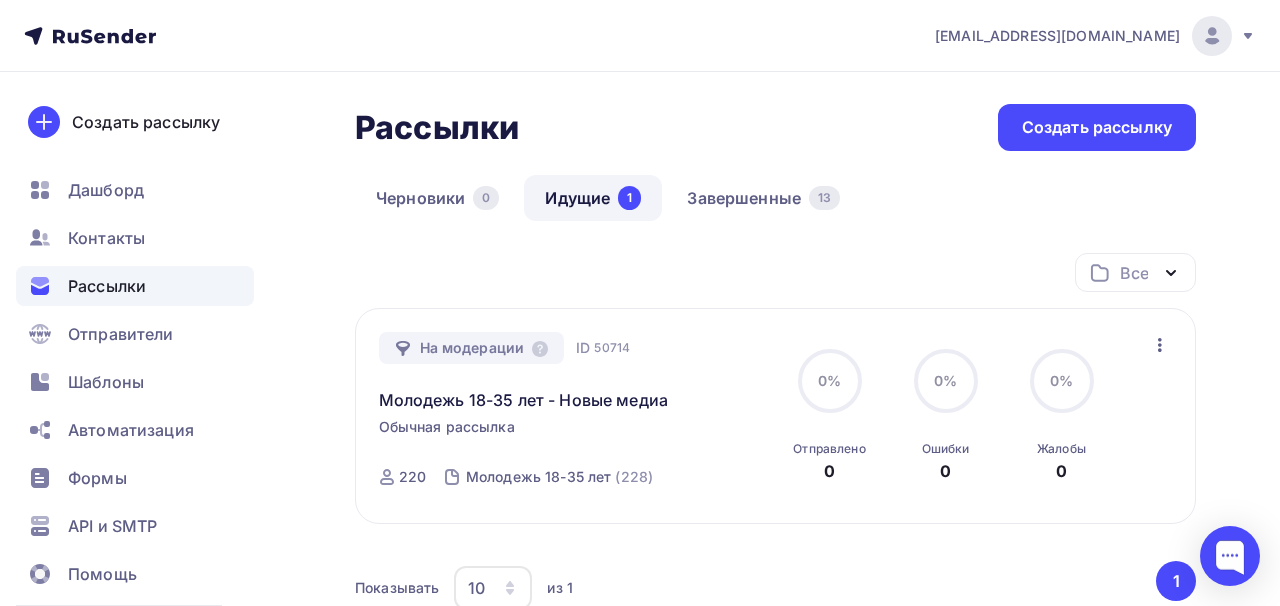 scroll, scrollTop: 0, scrollLeft: 0, axis: both 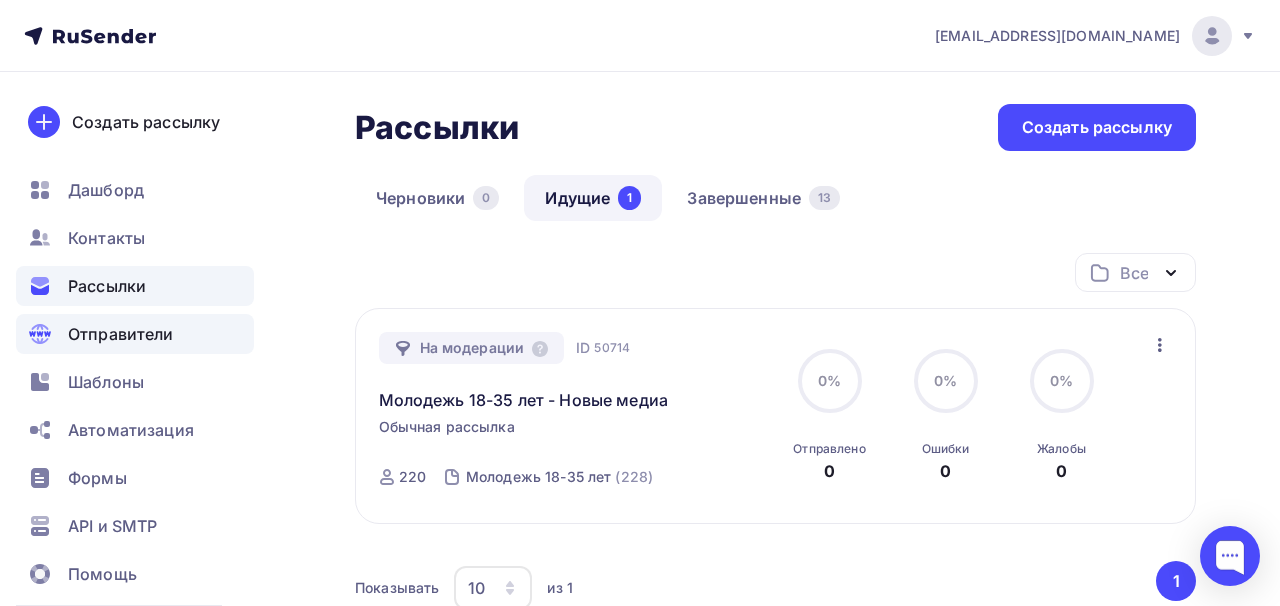 click on "Отправители" at bounding box center [121, 334] 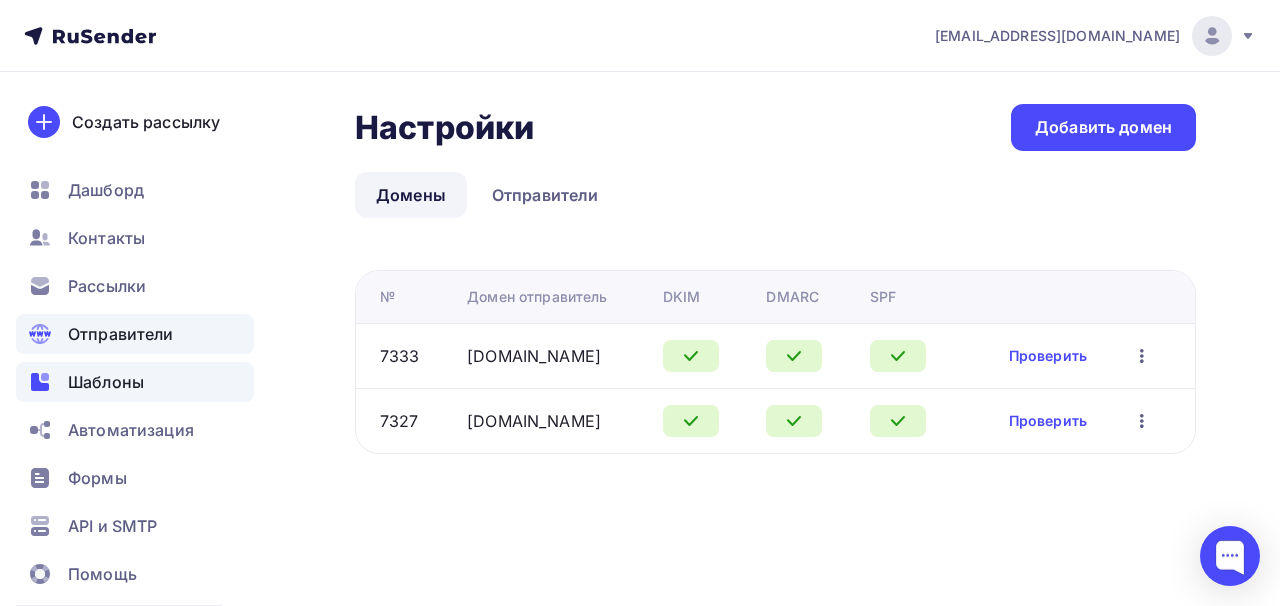 click on "Шаблоны" at bounding box center [135, 382] 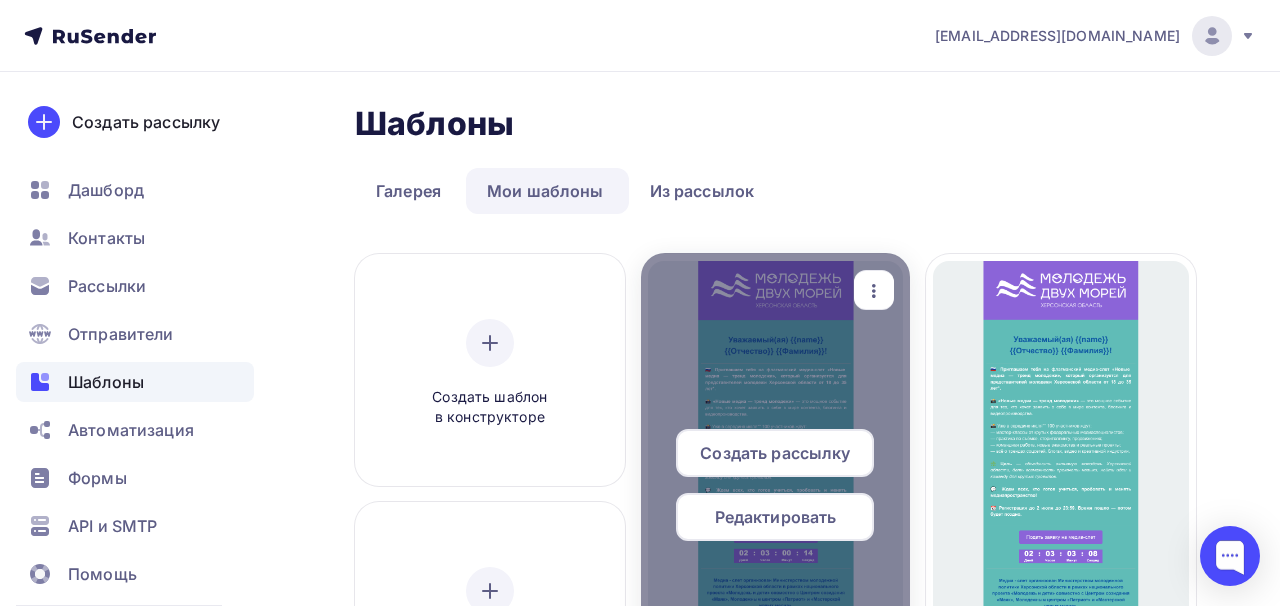 click 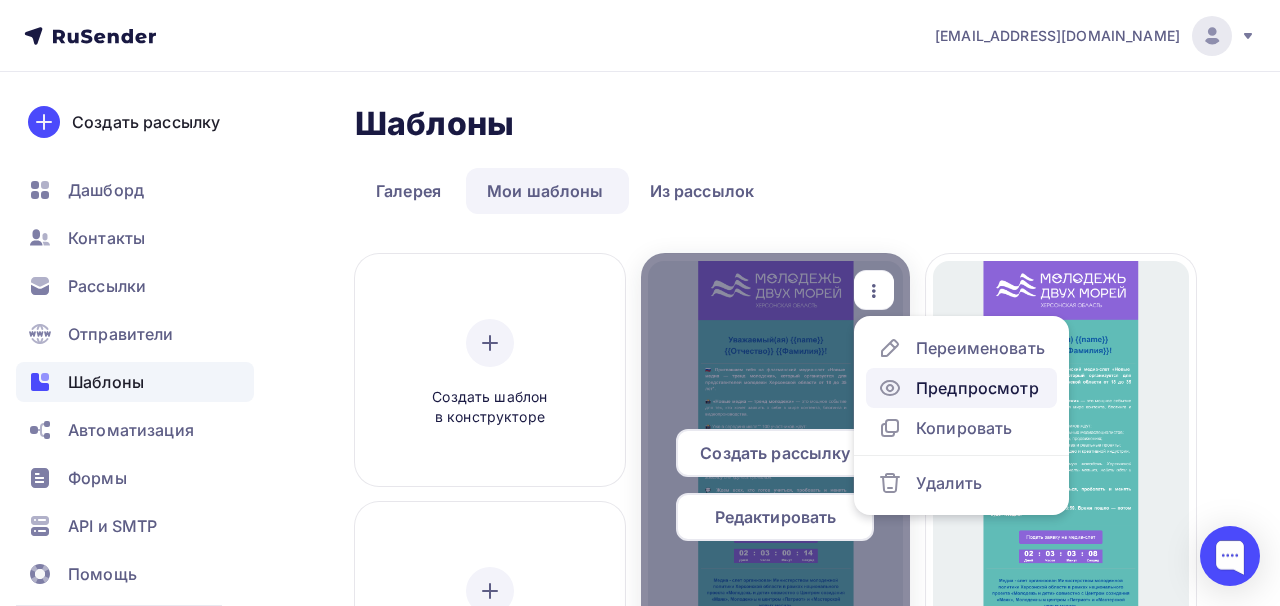 click on "Предпросмотр" at bounding box center [977, 388] 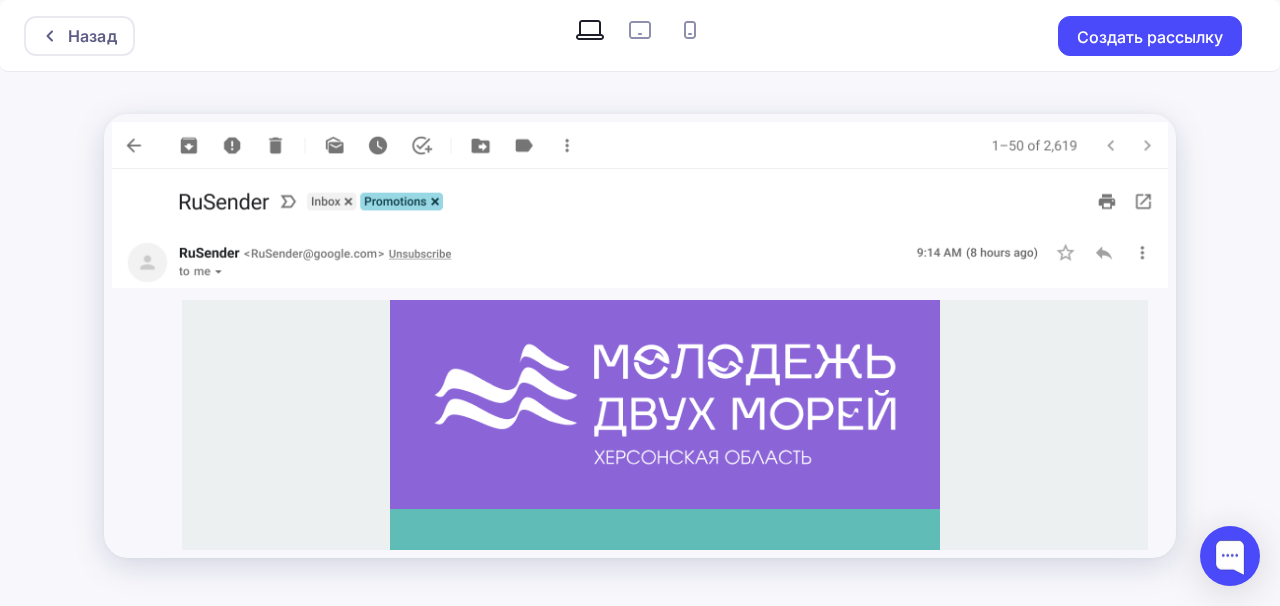 scroll, scrollTop: 0, scrollLeft: 0, axis: both 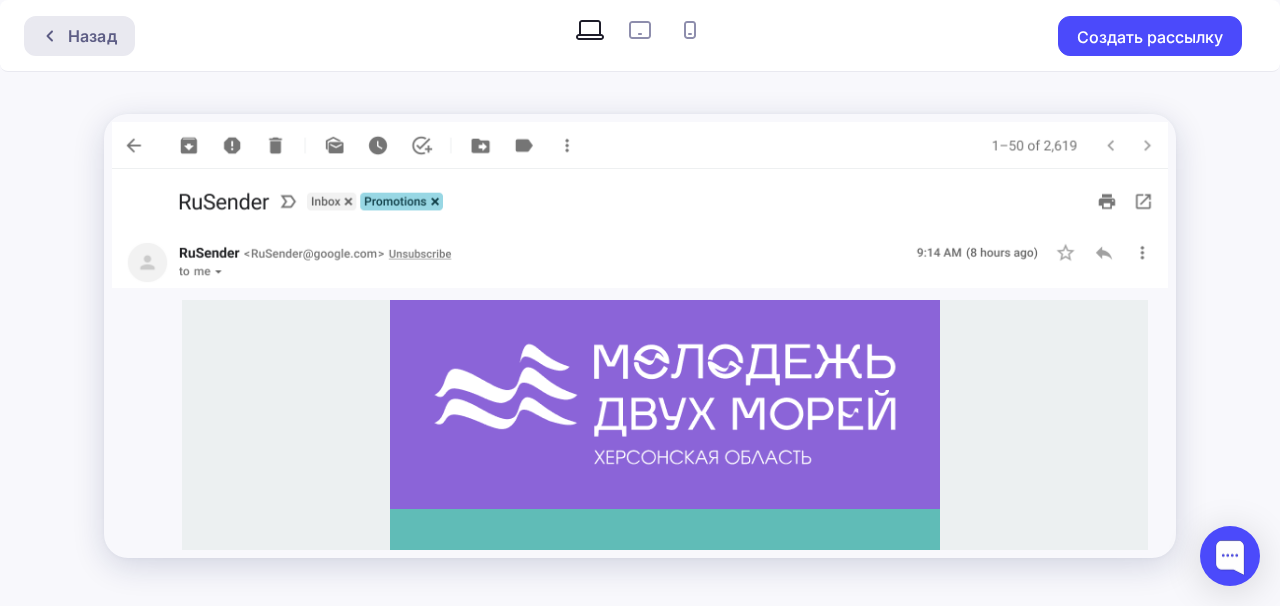click on "Назад" at bounding box center [92, 36] 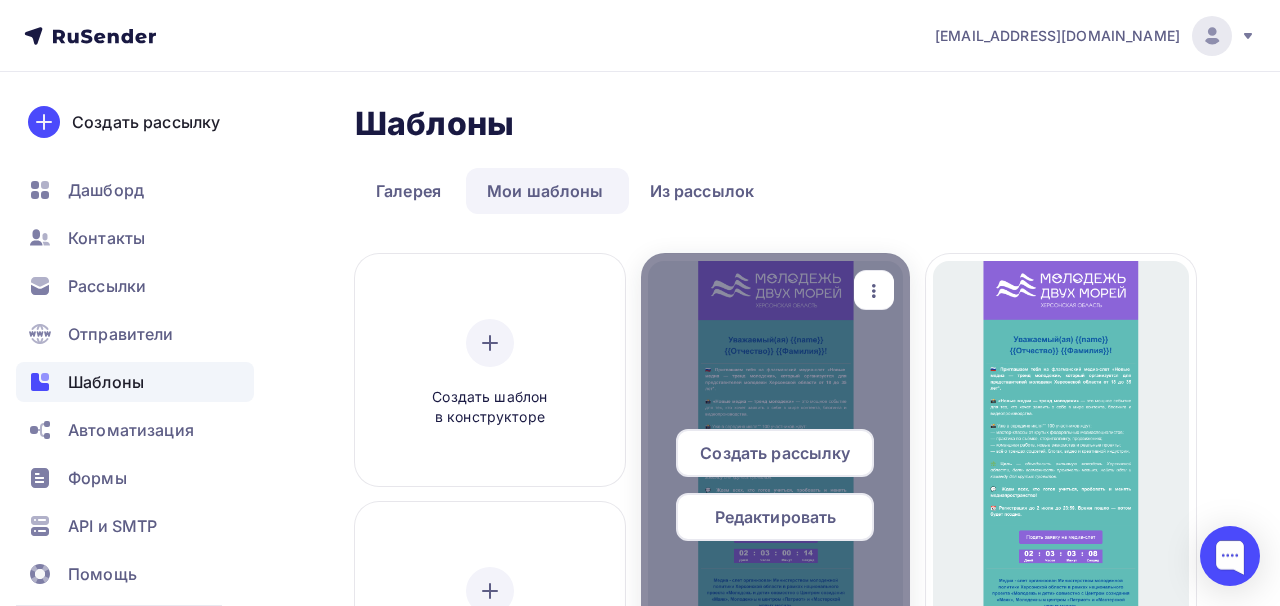 click at bounding box center [776, 493] 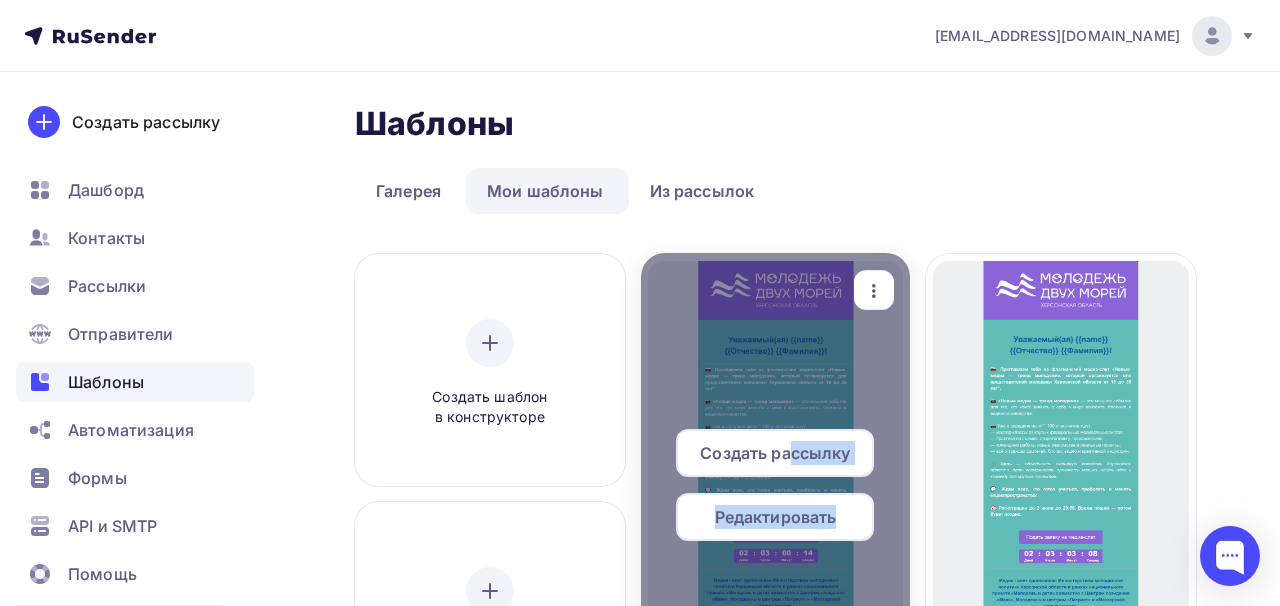 drag, startPoint x: 787, startPoint y: 453, endPoint x: 750, endPoint y: 356, distance: 103.81715 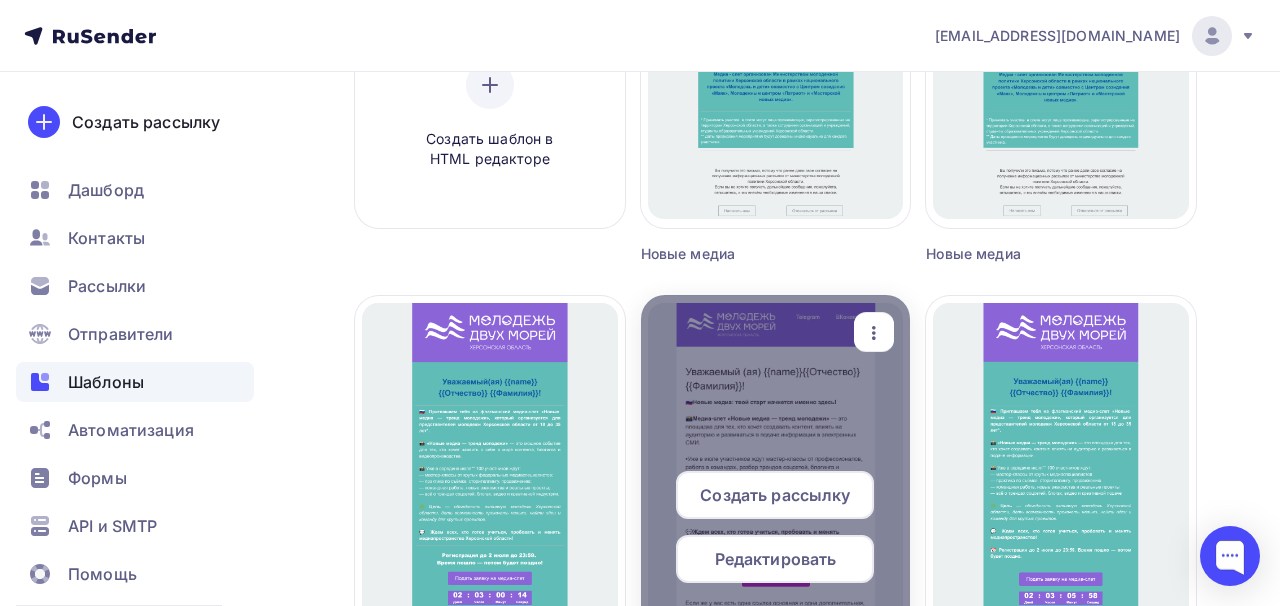 scroll, scrollTop: 516, scrollLeft: 0, axis: vertical 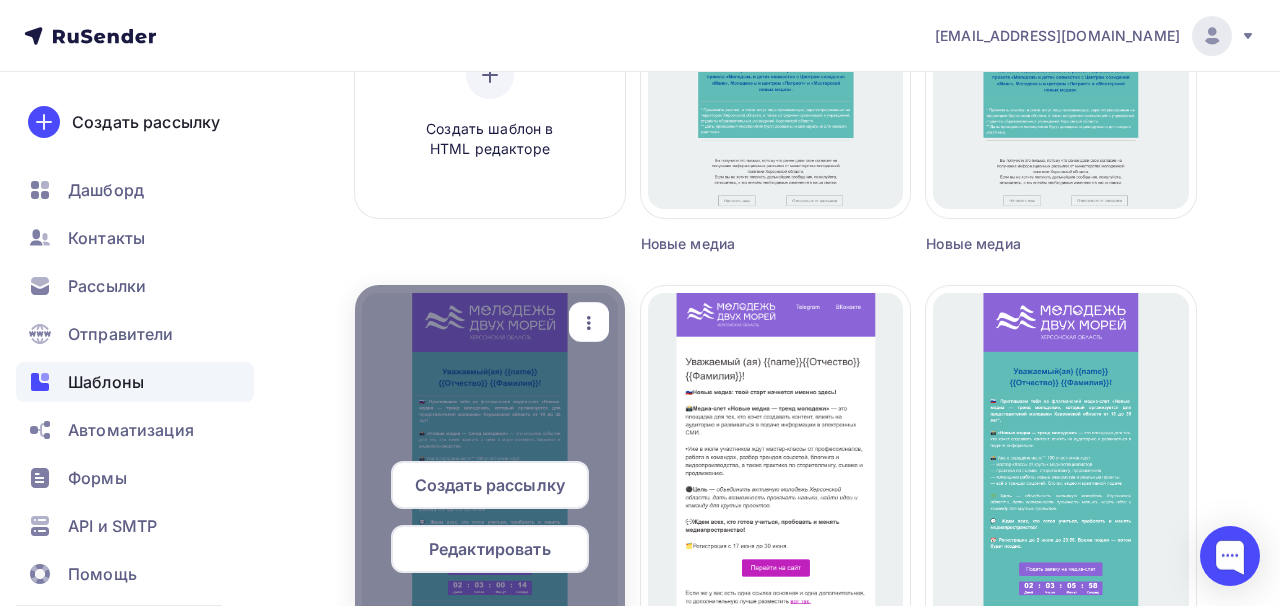 click on "Редактировать" at bounding box center (490, 549) 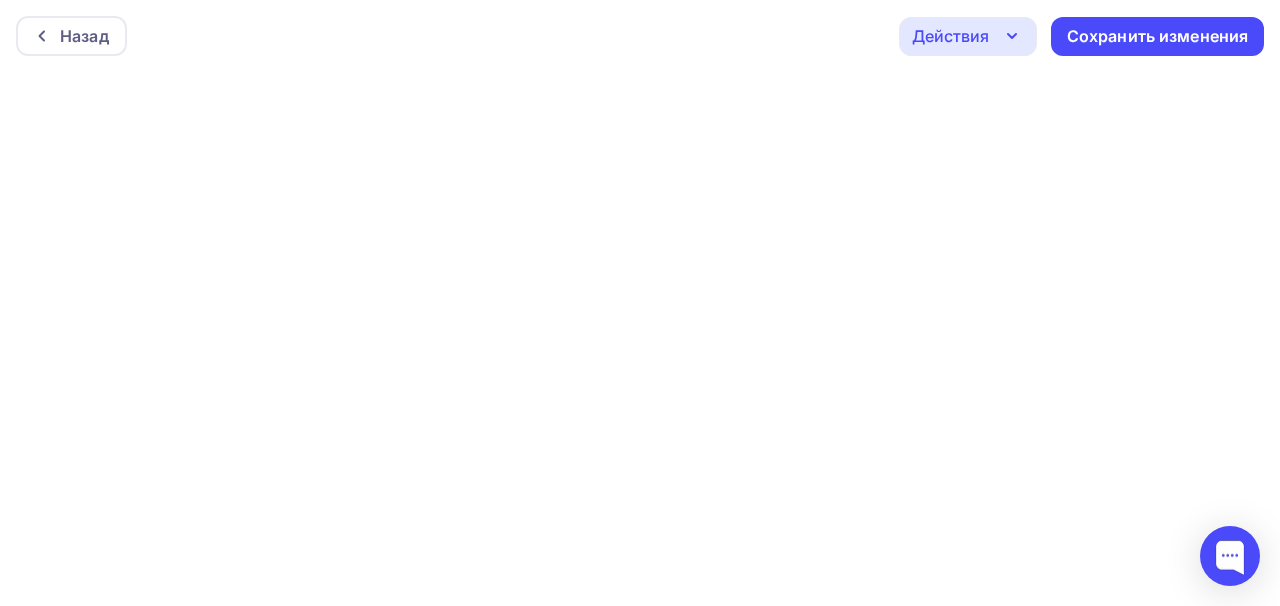 click on "Действия" at bounding box center (968, 36) 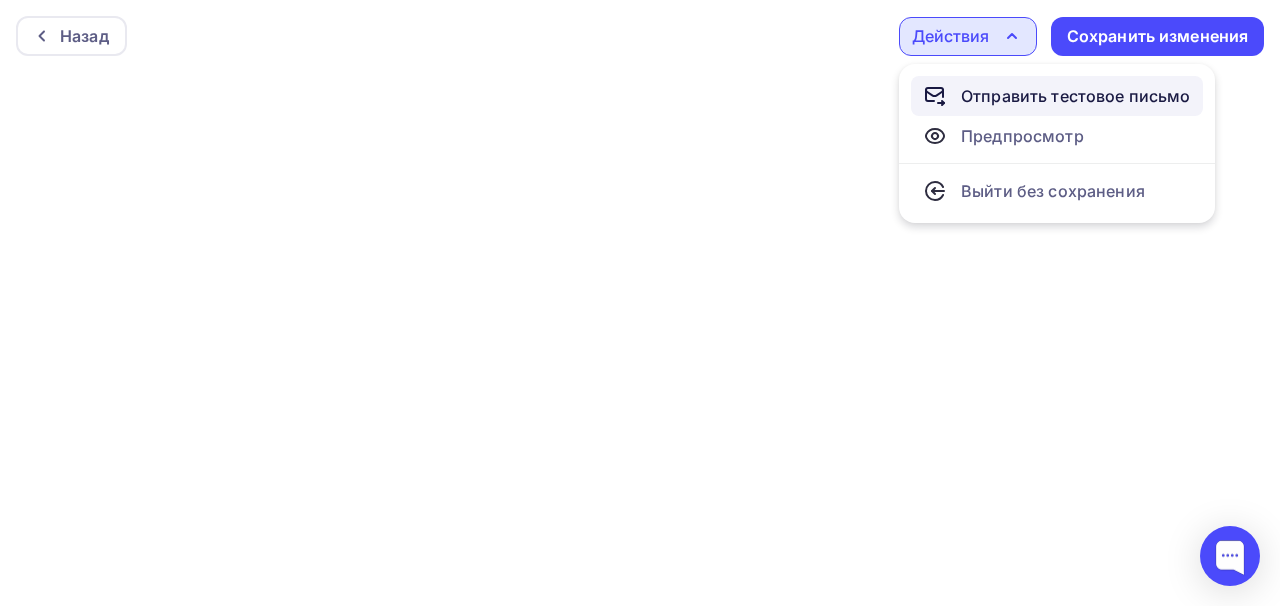 click on "Отправить тестовое письмо" at bounding box center (1076, 96) 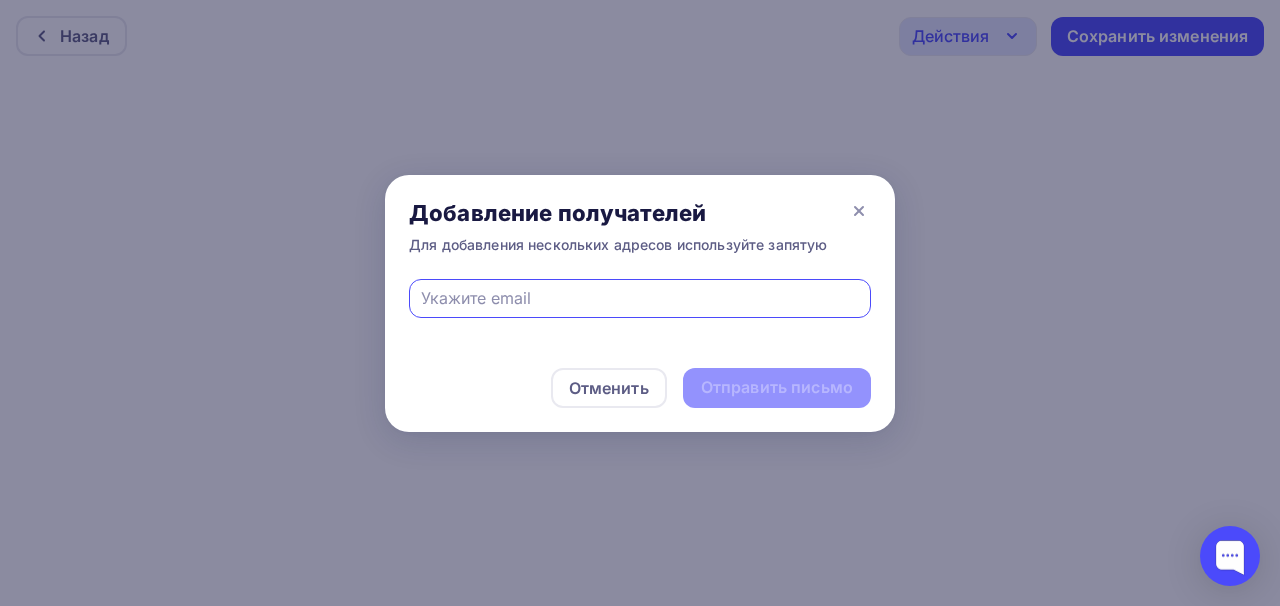paste on "[EMAIL_ADDRESS][DOMAIN_NAME]" 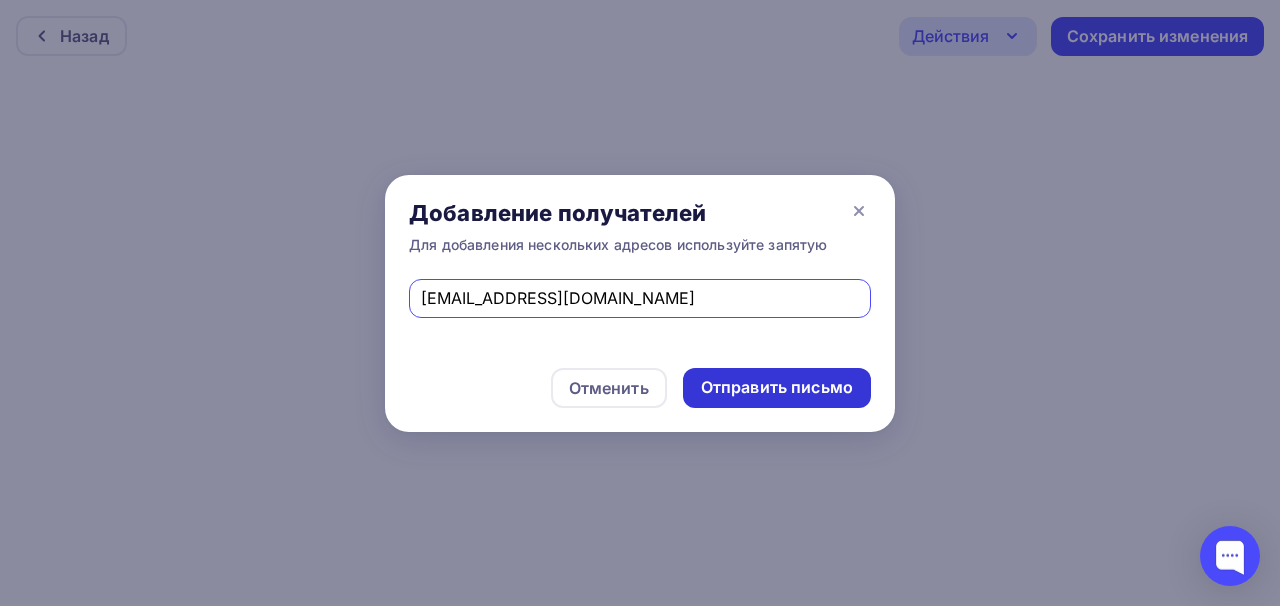 type on "[EMAIL_ADDRESS][DOMAIN_NAME]" 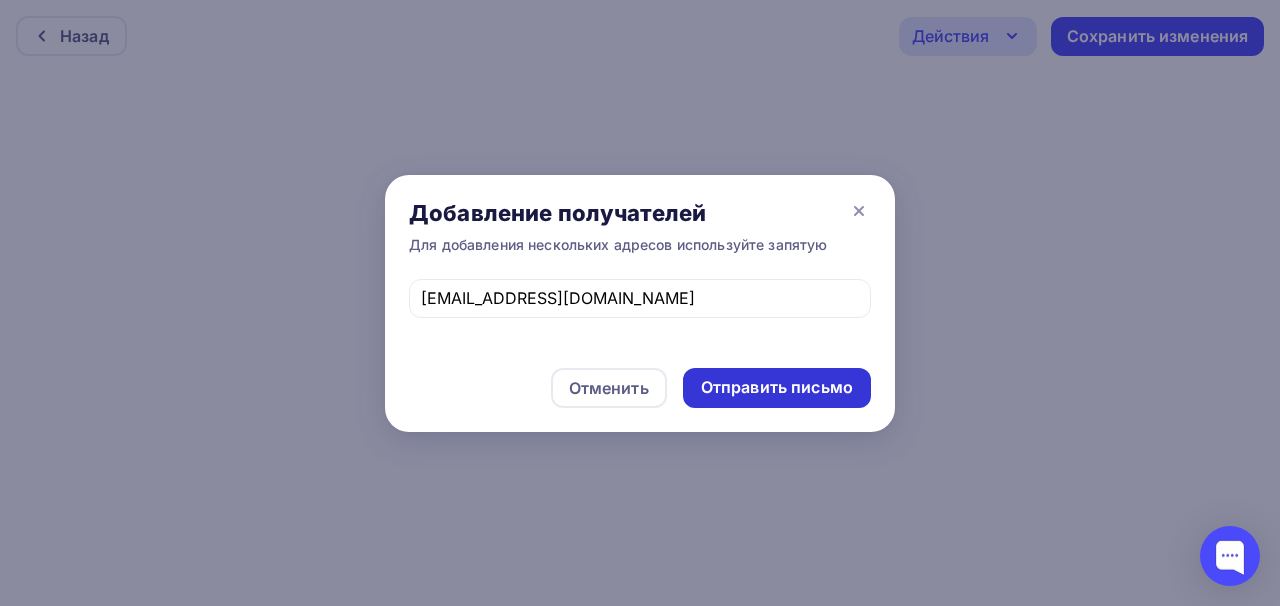 click on "Отправить письмо" at bounding box center (777, 387) 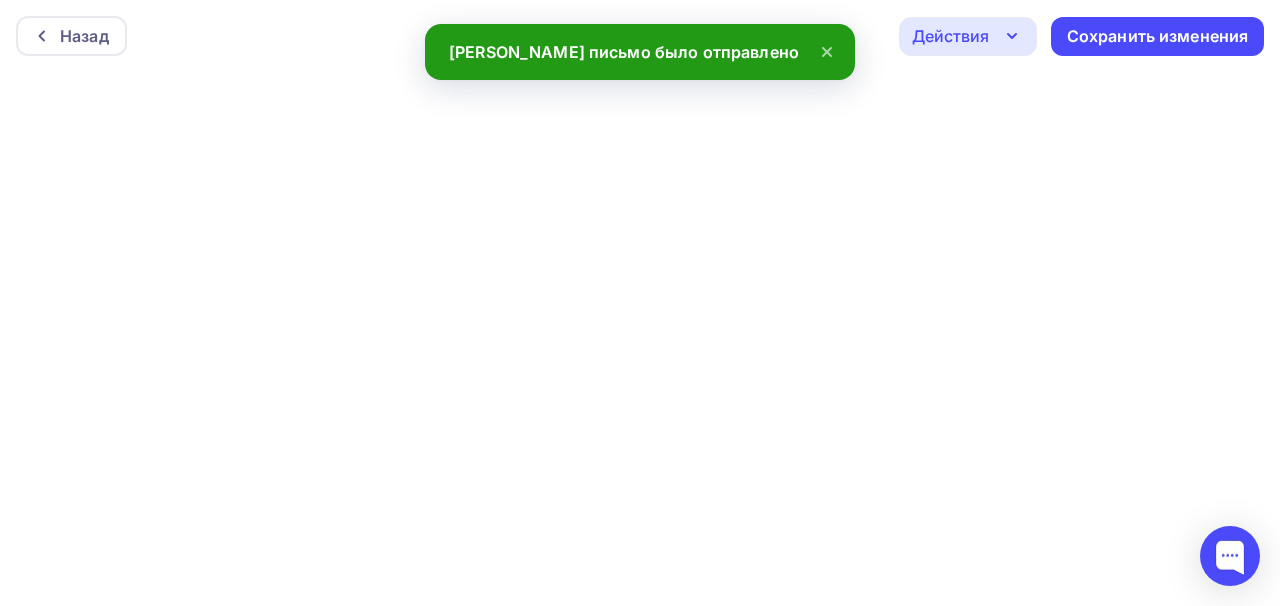 click on "Действия" at bounding box center [950, 36] 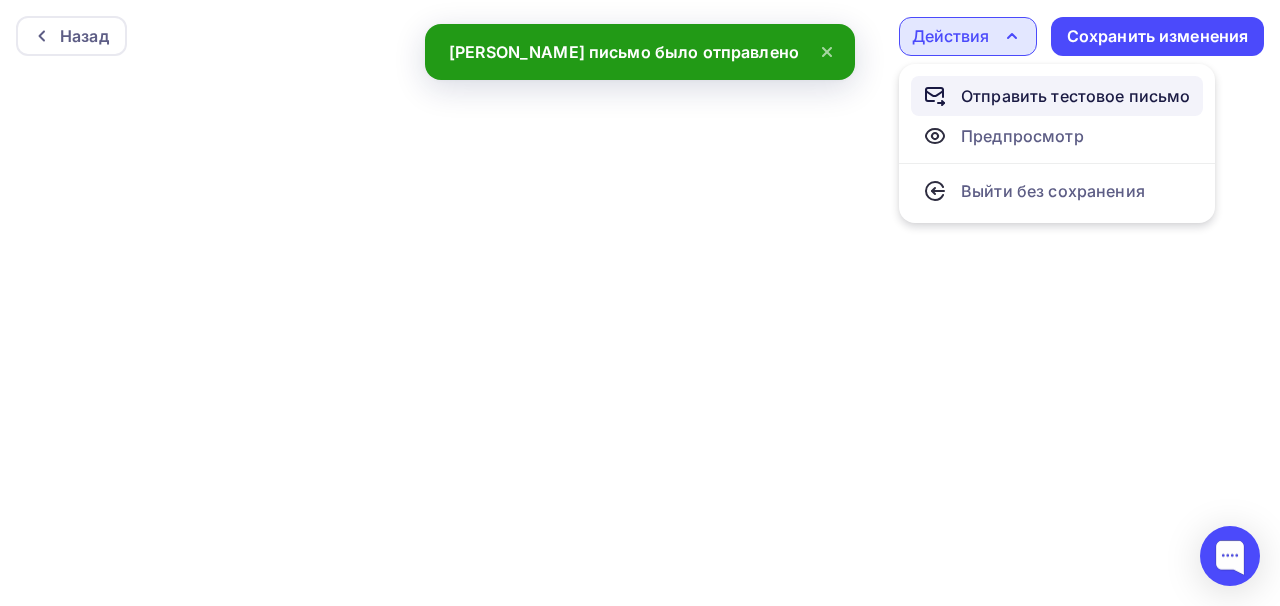 click on "Отправить тестовое письмо" at bounding box center [1076, 96] 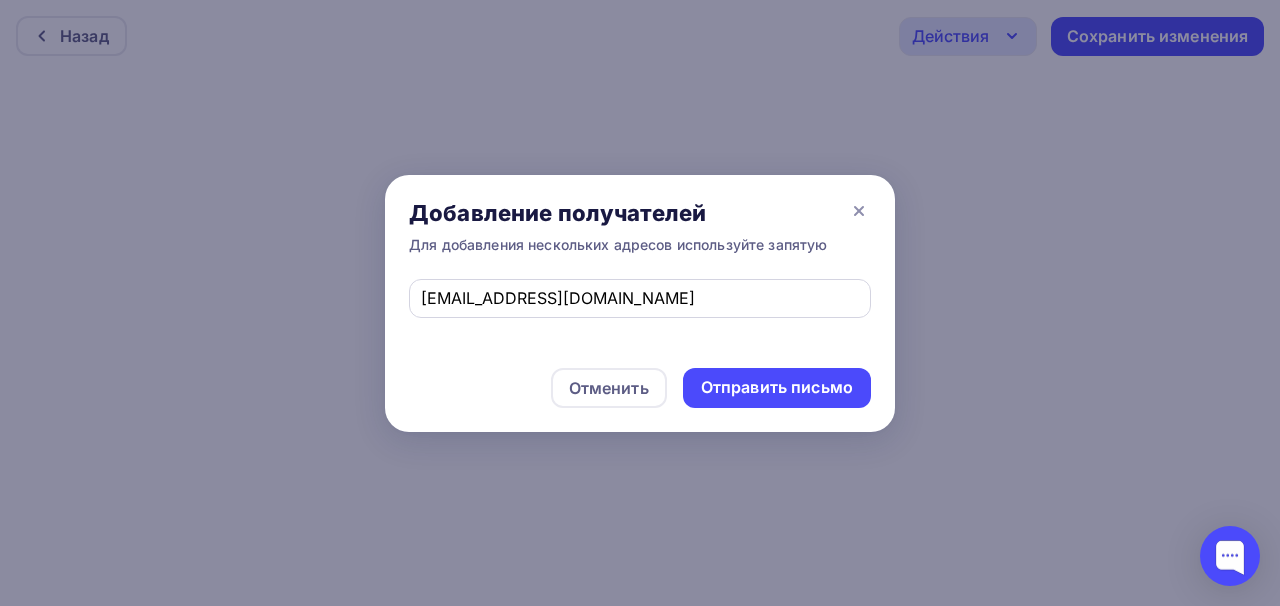 drag, startPoint x: 669, startPoint y: 276, endPoint x: 629, endPoint y: 278, distance: 40.04997 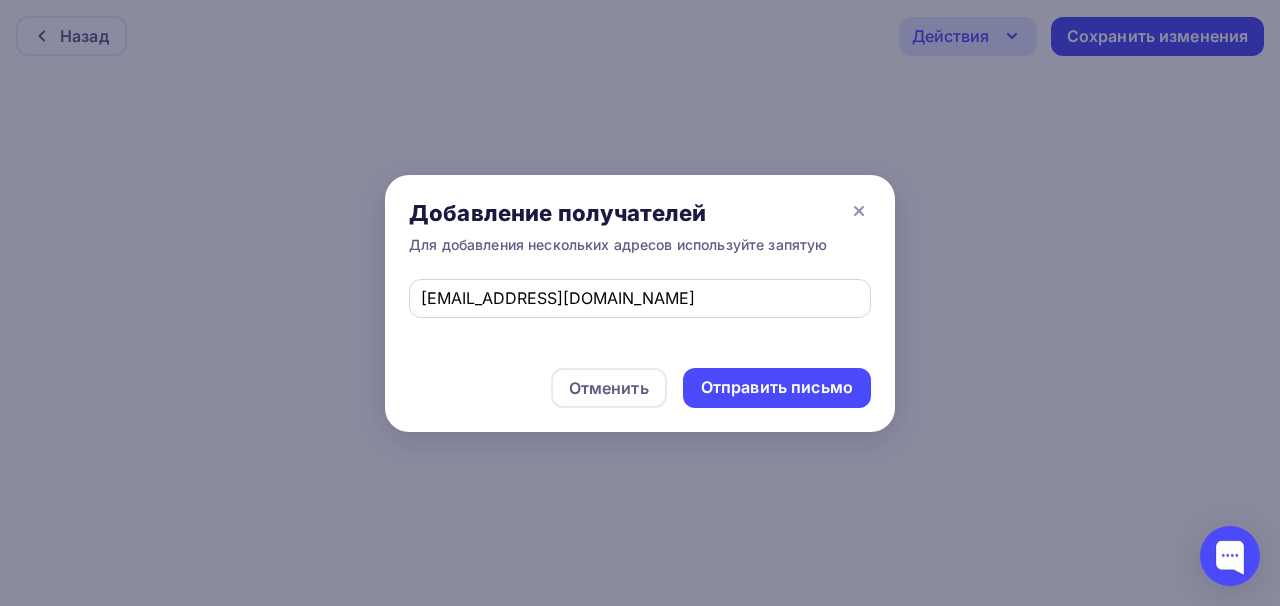 click on "Добавление получателей   Для добавления нескольких адресов используйте запятую" at bounding box center [640, 227] 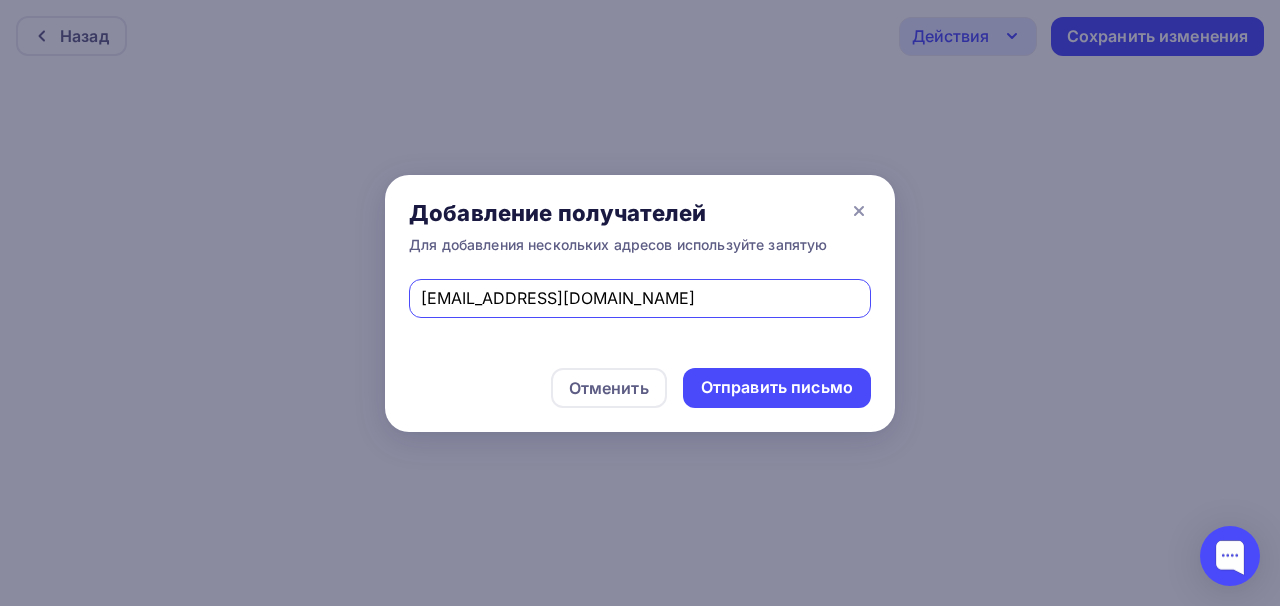 drag, startPoint x: 629, startPoint y: 291, endPoint x: 406, endPoint y: 281, distance: 223.2241 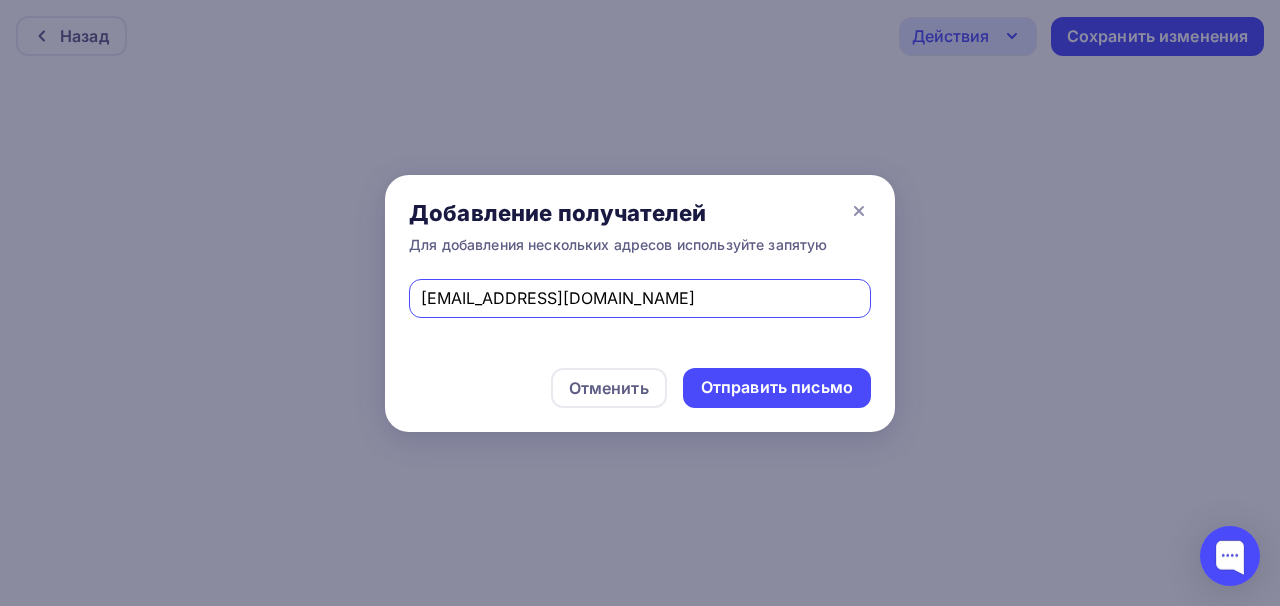 click on "[EMAIL_ADDRESS][DOMAIN_NAME]" at bounding box center [640, 311] 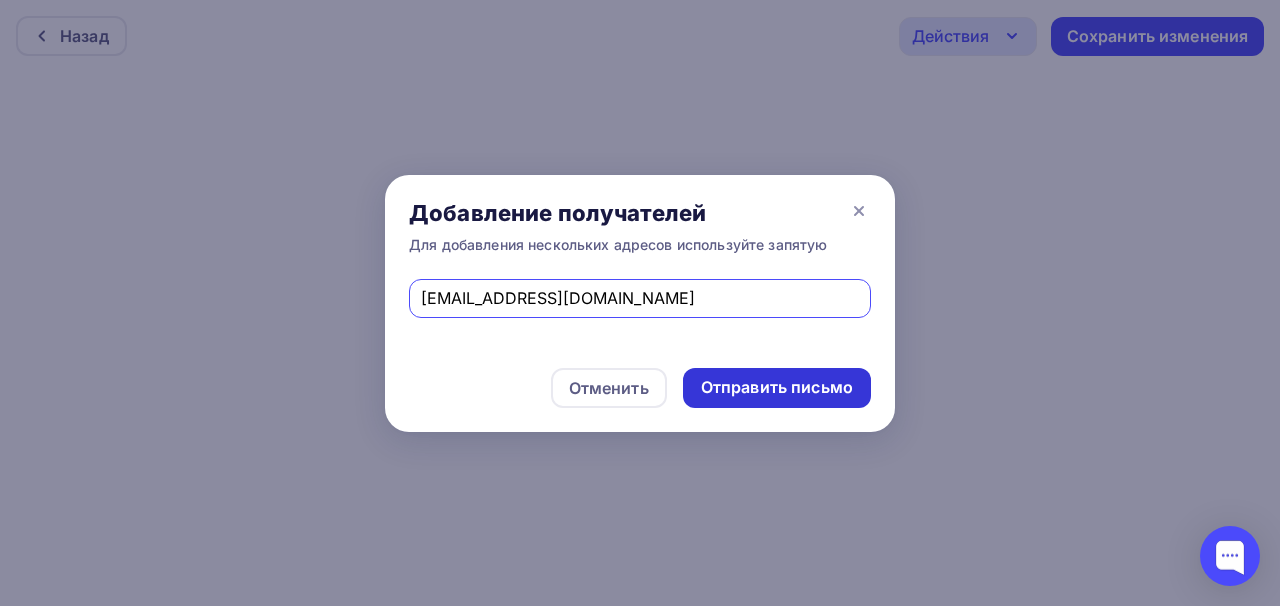 type on "[EMAIL_ADDRESS][DOMAIN_NAME]" 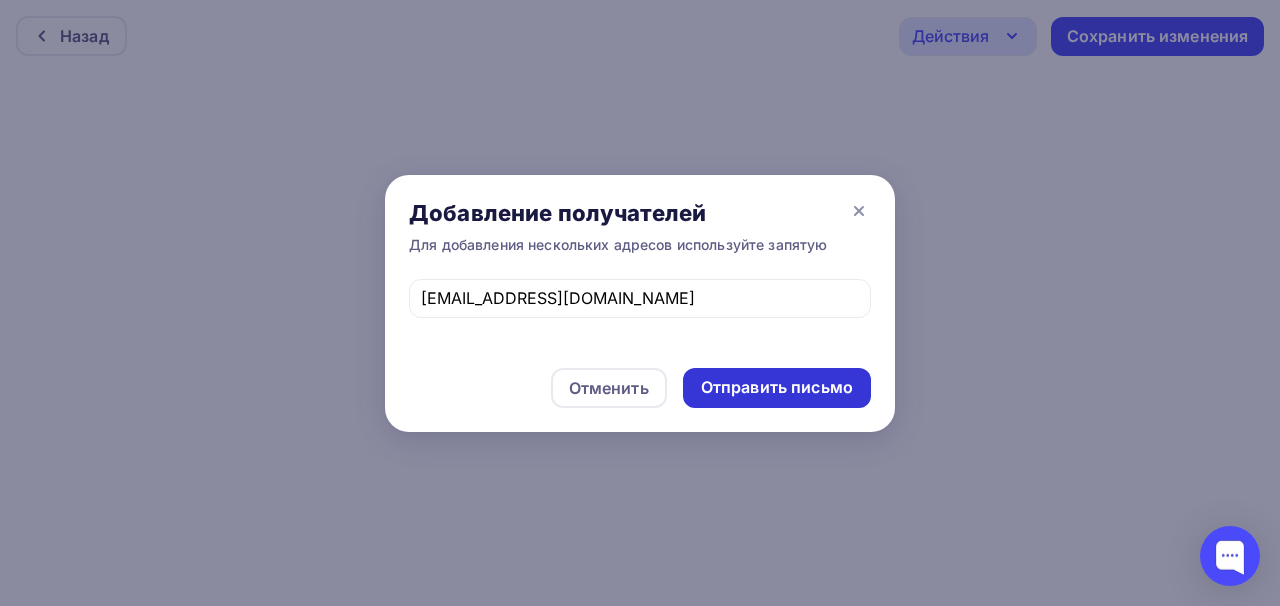 click on "Отправить письмо" at bounding box center (777, 387) 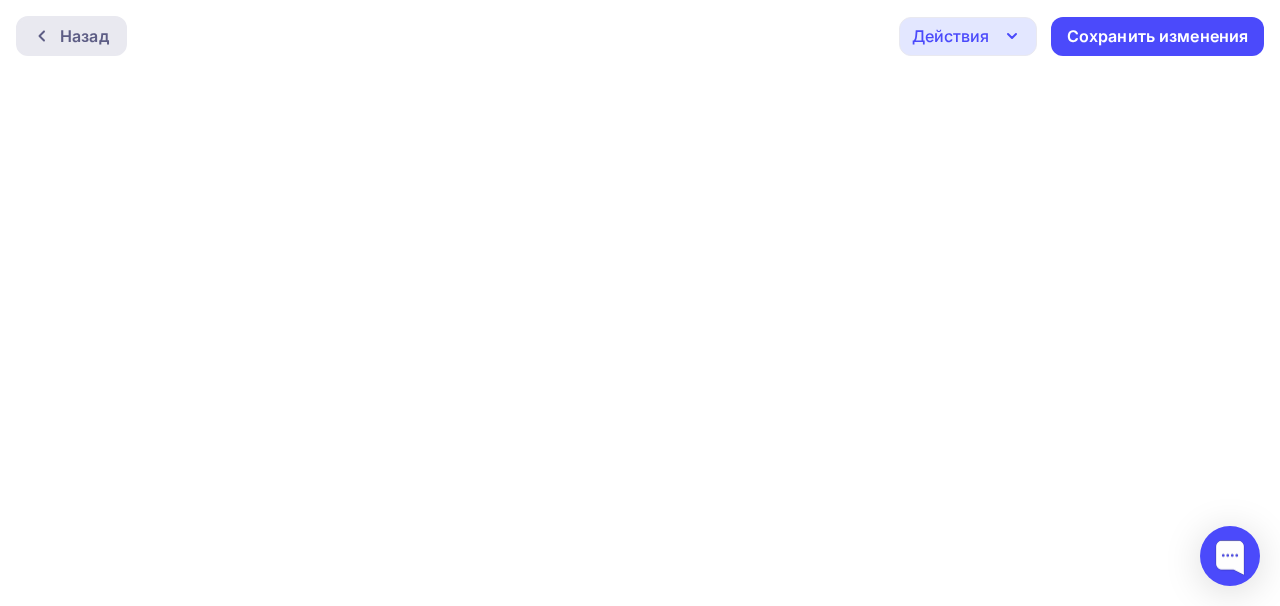 click on "Назад" at bounding box center (84, 36) 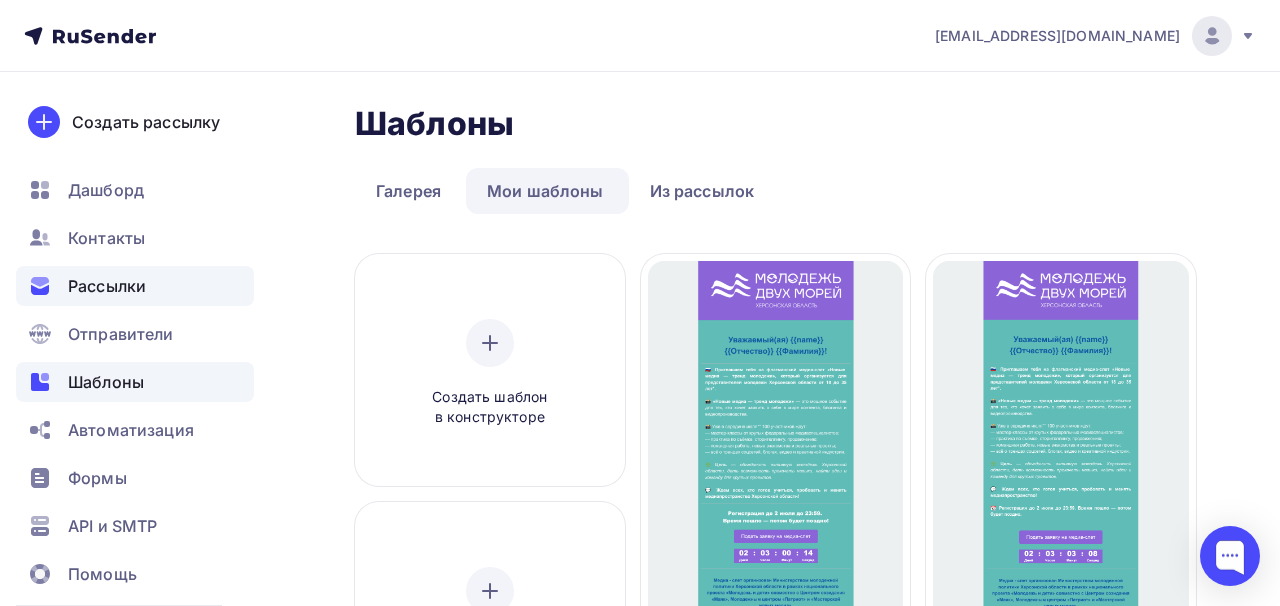 click on "Рассылки" at bounding box center [107, 286] 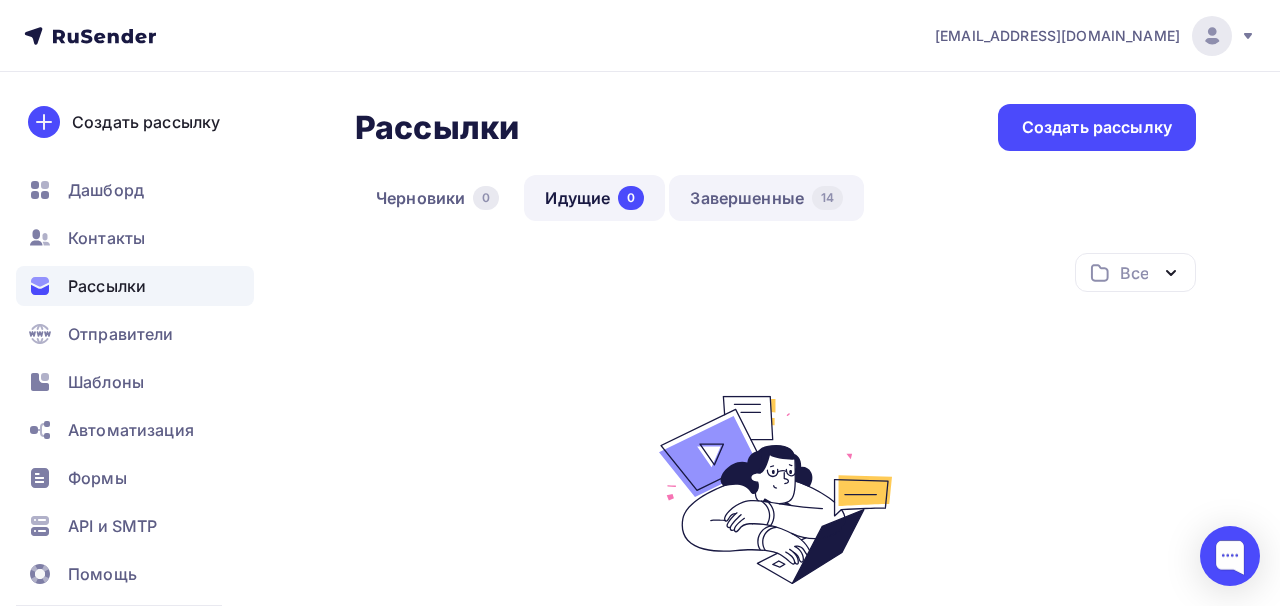 click on "Завершенные
14" at bounding box center [766, 198] 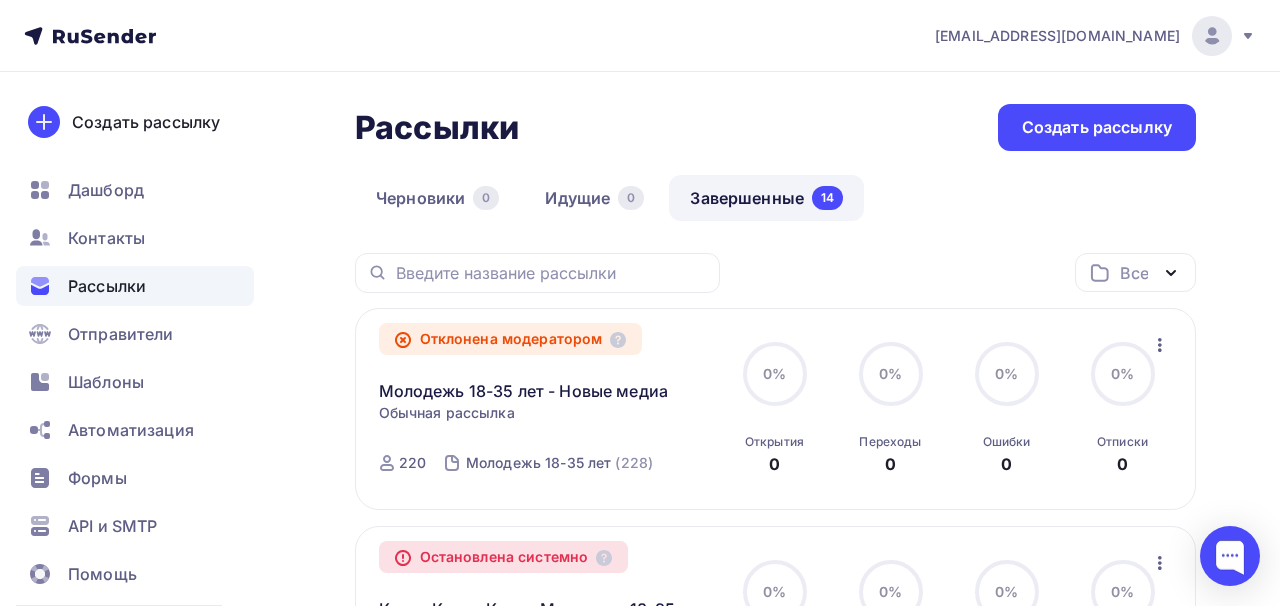 click on "Молодежь 18-35 лет - Новые медиа
Статистика
Обзор рассылки
Копировать в новую
Добавить в папку" at bounding box center [548, 379] 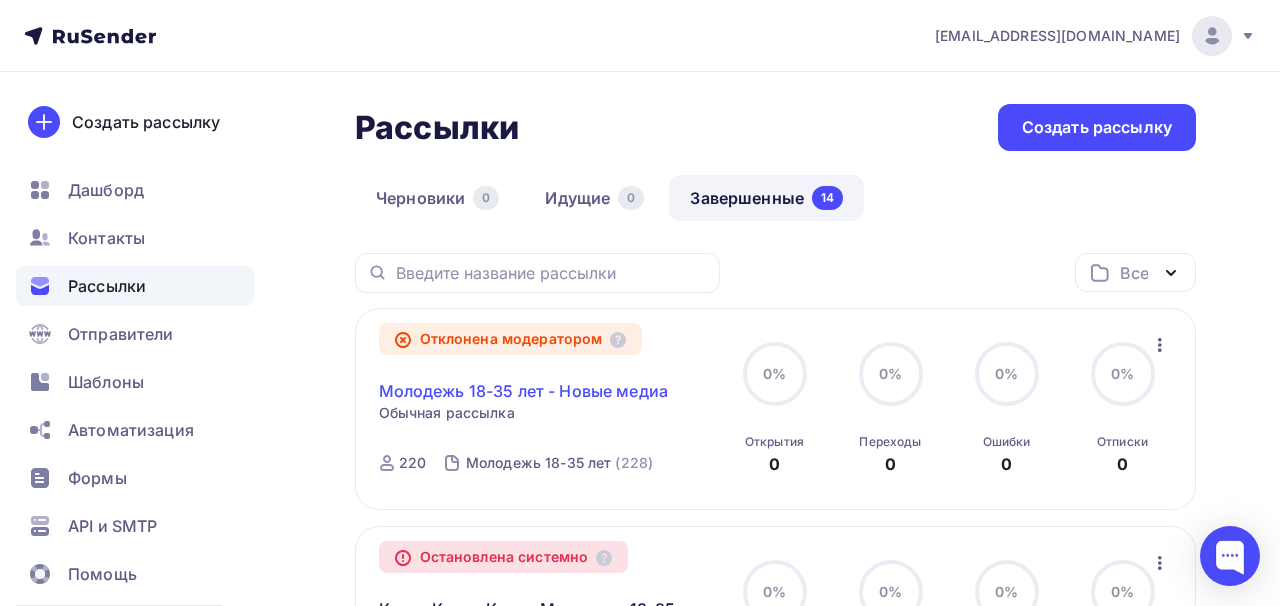 click on "Молодежь 18-35 лет - Новые медиа" at bounding box center [523, 391] 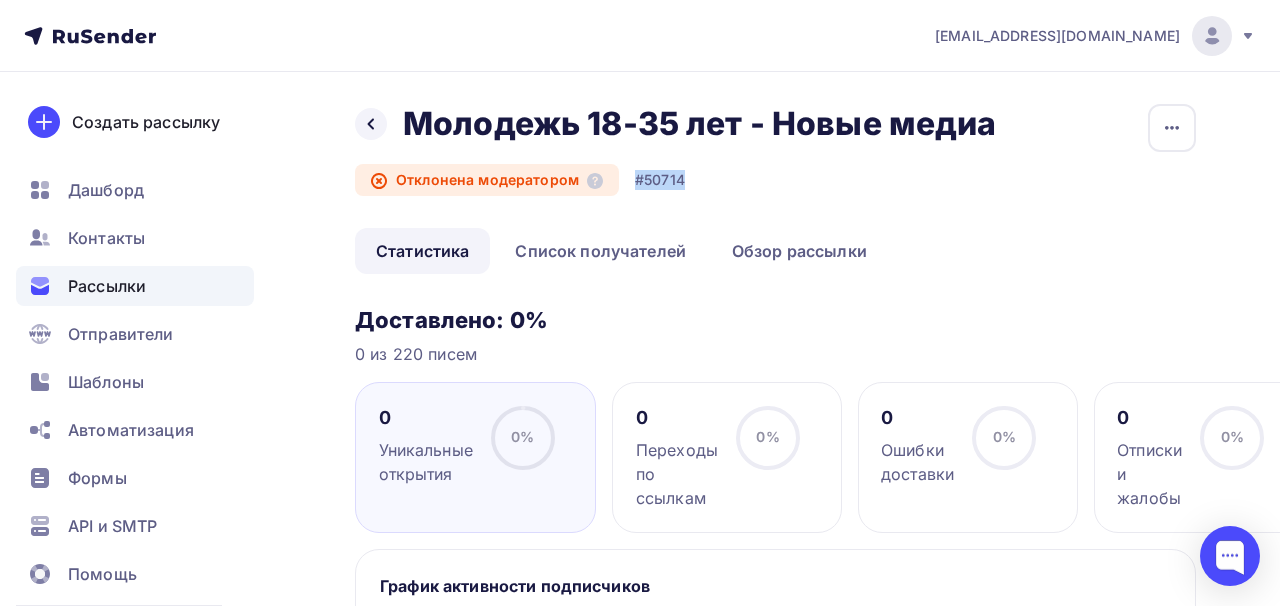drag, startPoint x: 696, startPoint y: 172, endPoint x: 631, endPoint y: 167, distance: 65.192024 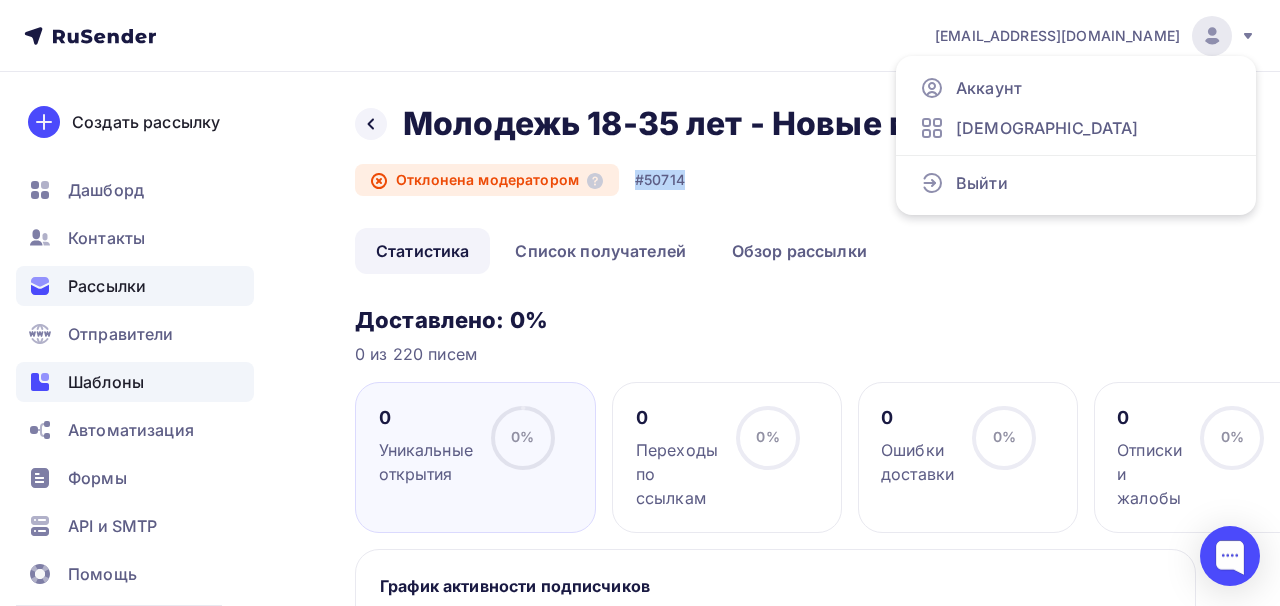 scroll, scrollTop: 71, scrollLeft: 0, axis: vertical 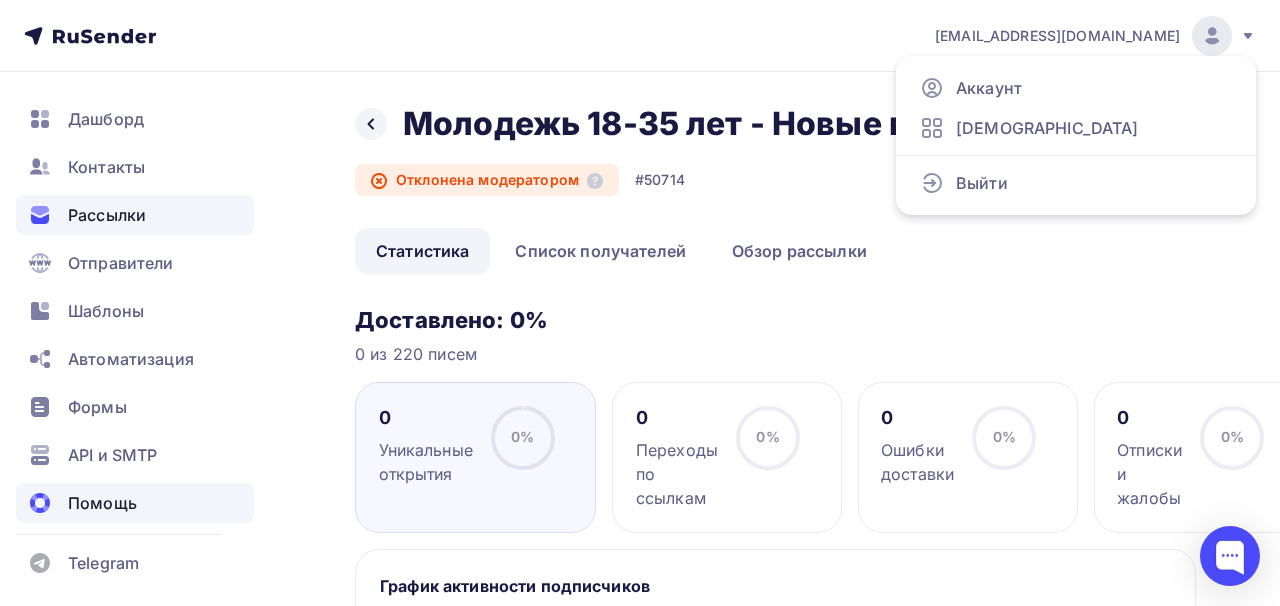click on "Помощь" at bounding box center [135, 503] 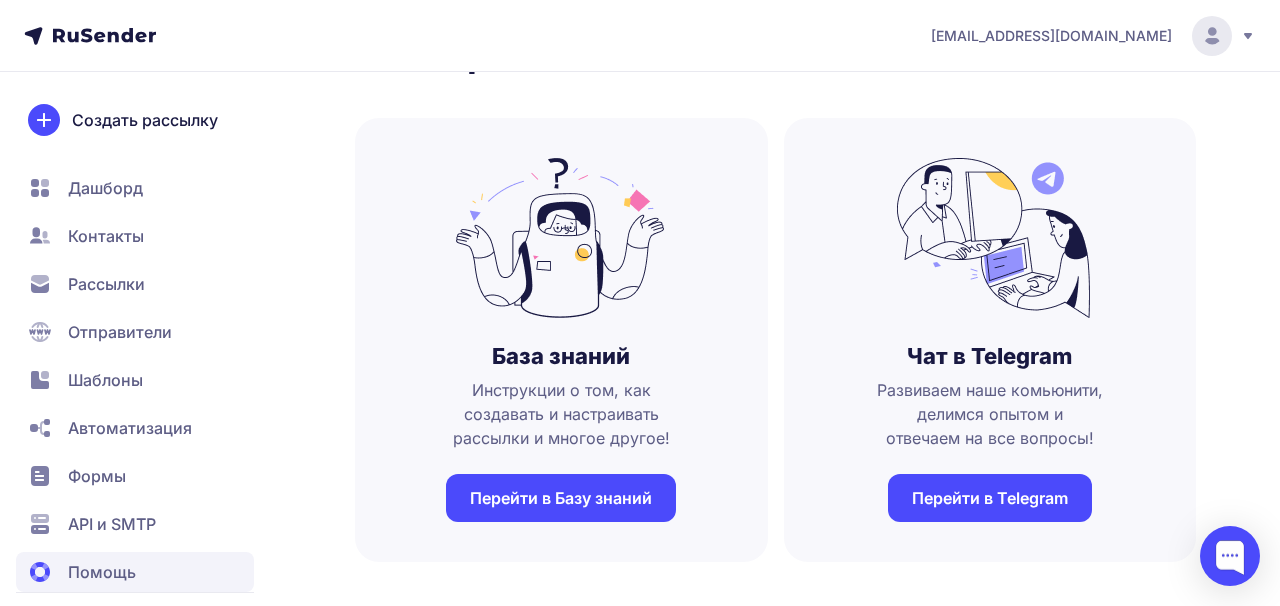 scroll, scrollTop: 89, scrollLeft: 0, axis: vertical 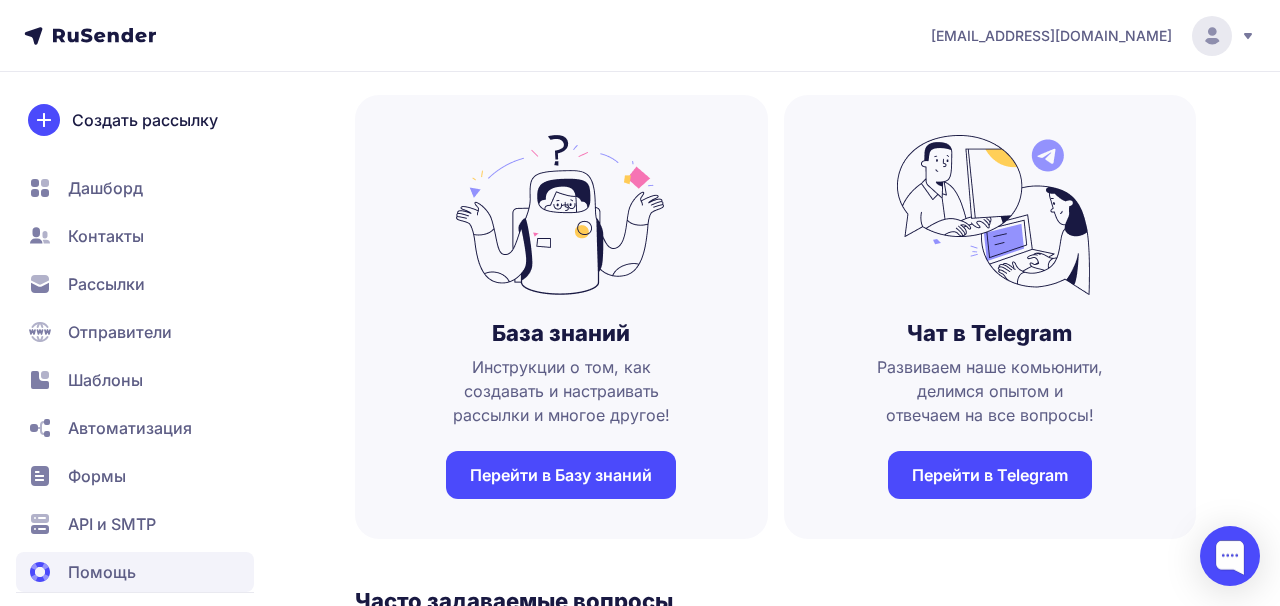 click on "Перейти в Telegram" at bounding box center [990, 475] 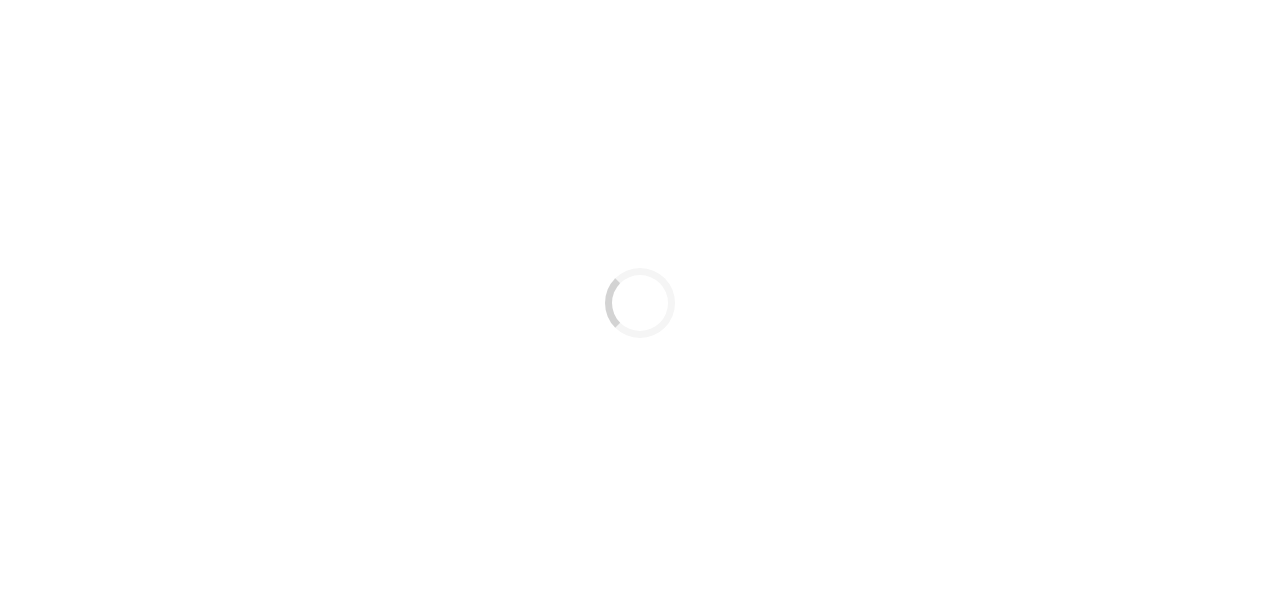 scroll, scrollTop: 0, scrollLeft: 0, axis: both 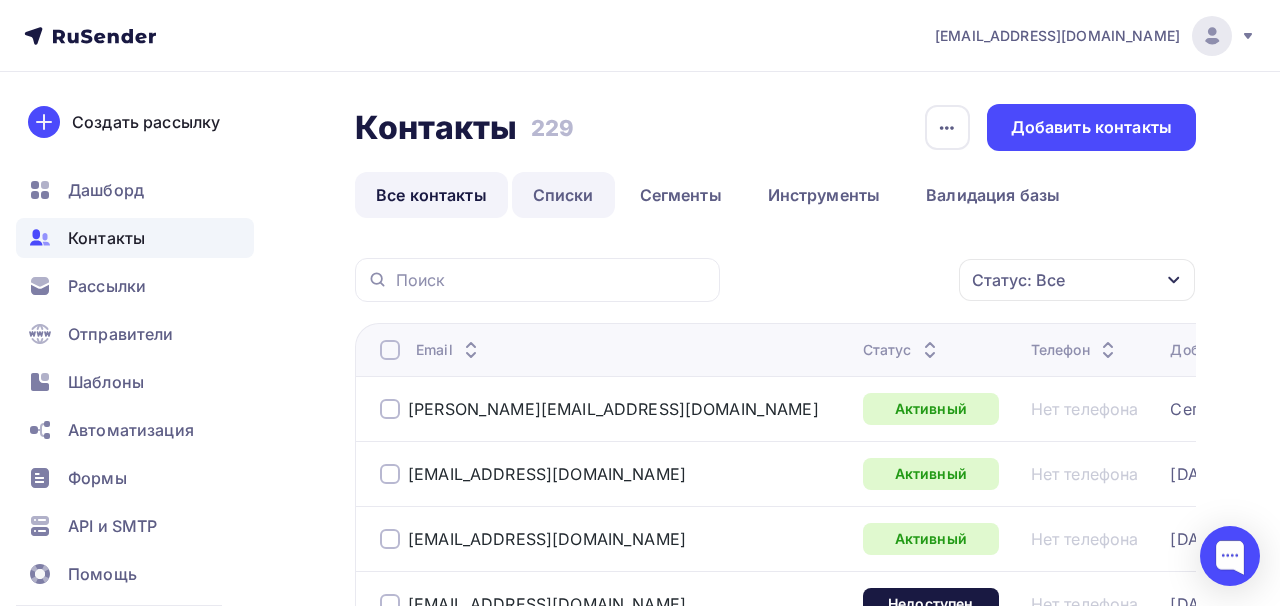 click on "Списки" at bounding box center [563, 195] 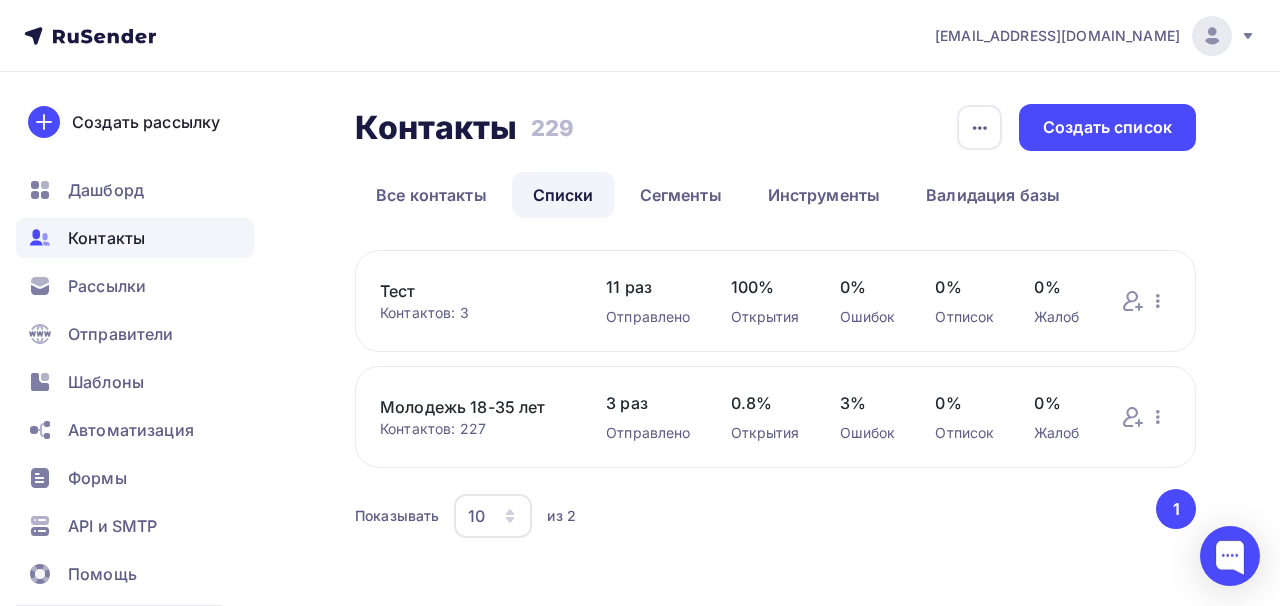 click on "Тест" at bounding box center (473, 291) 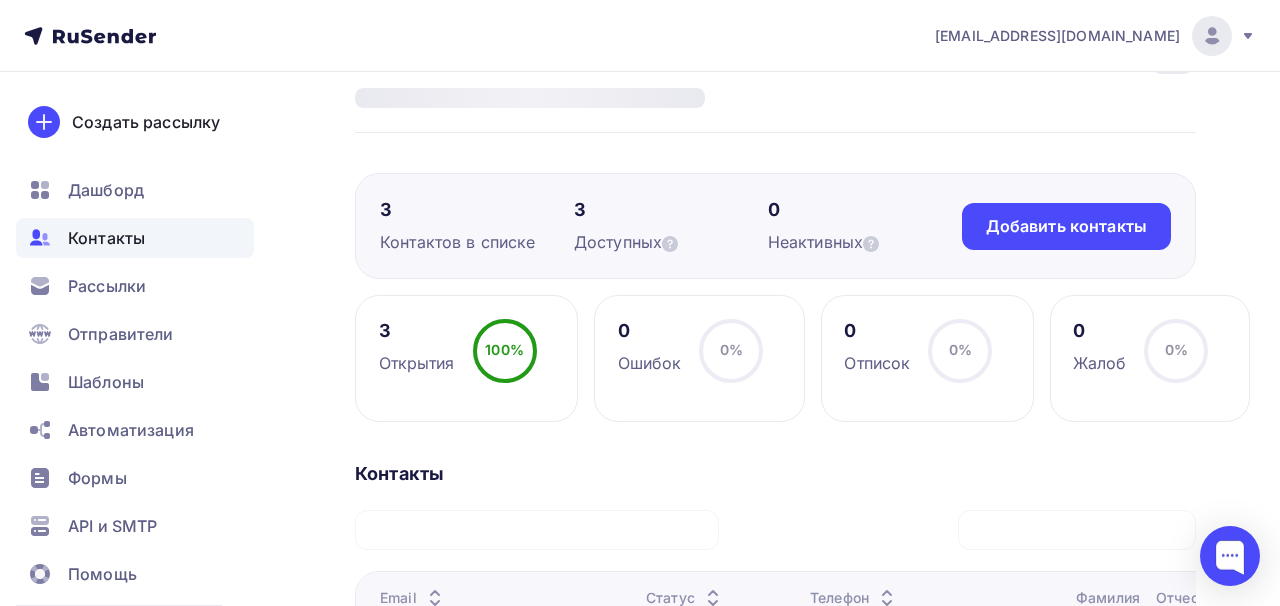 scroll, scrollTop: 0, scrollLeft: 0, axis: both 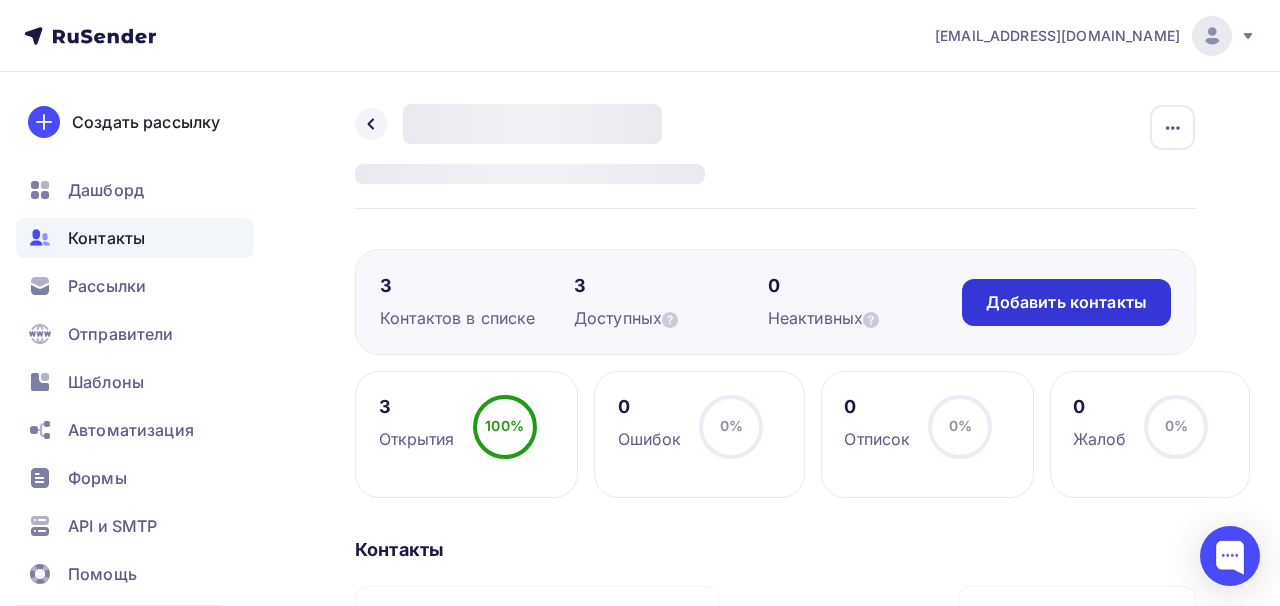 click on "Добавить контакты" at bounding box center (1066, 302) 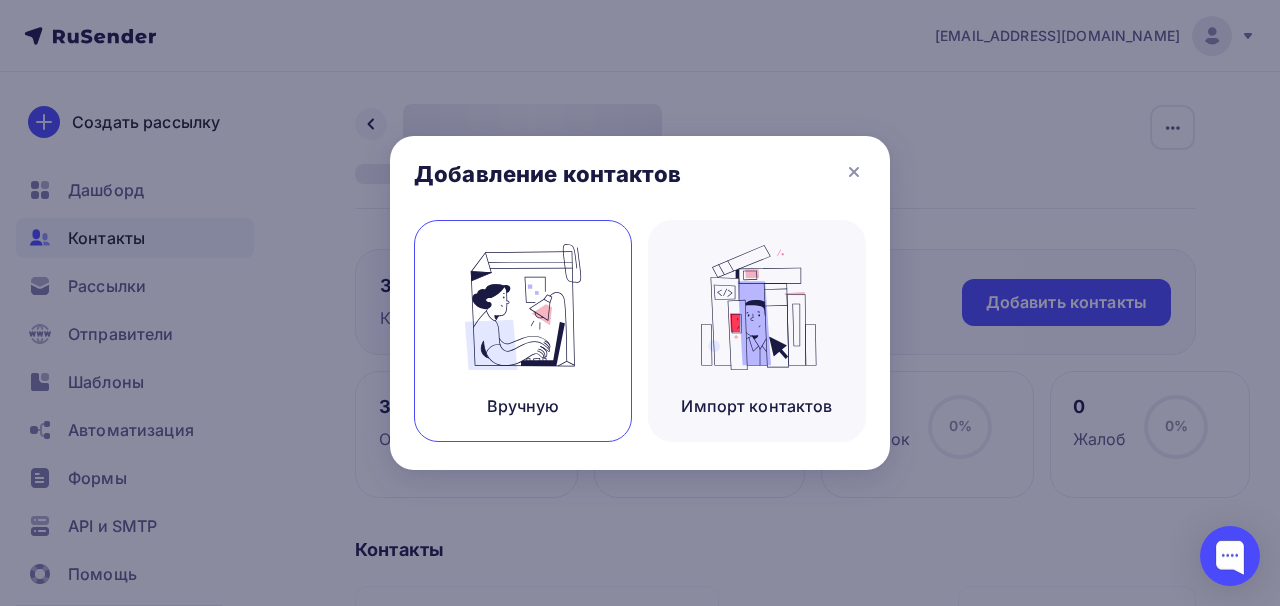 click at bounding box center (523, 307) 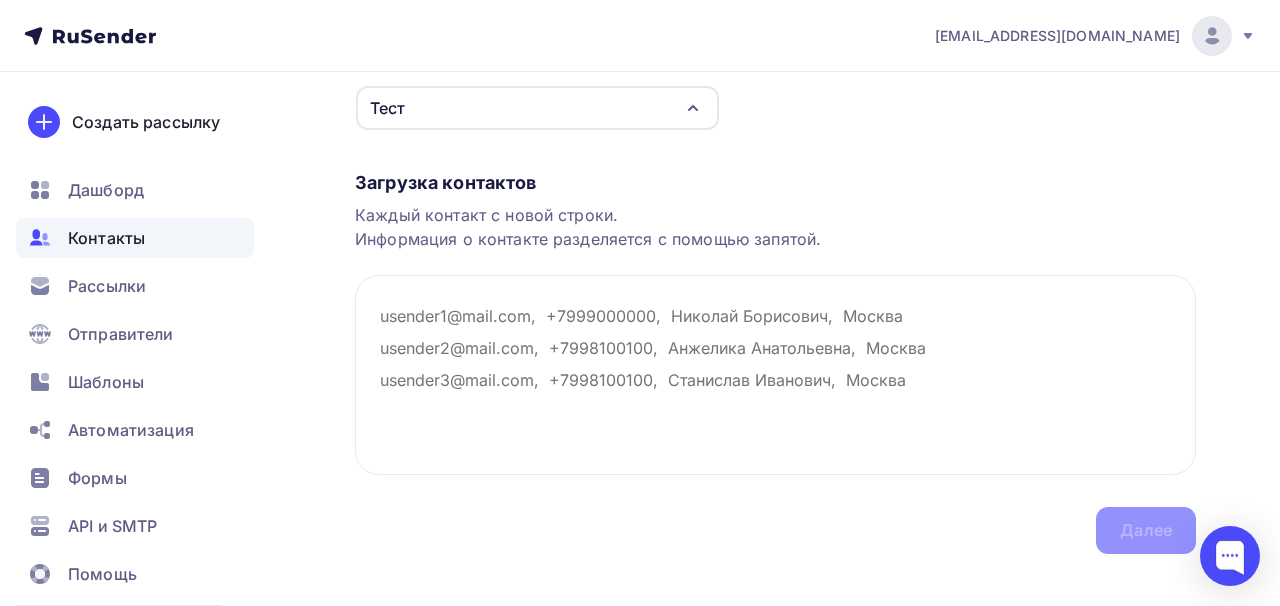 scroll, scrollTop: 274, scrollLeft: 0, axis: vertical 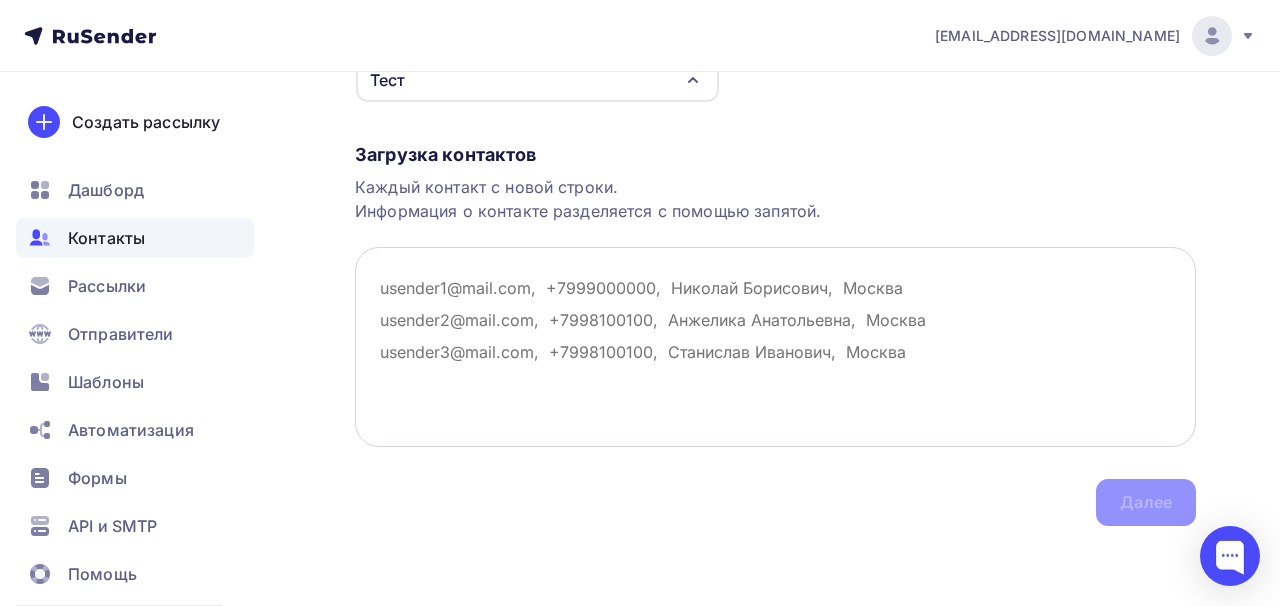 paste on "lunev.regium@gmail.com
test-nkkwa6cus@srv1.mail-tester.com" 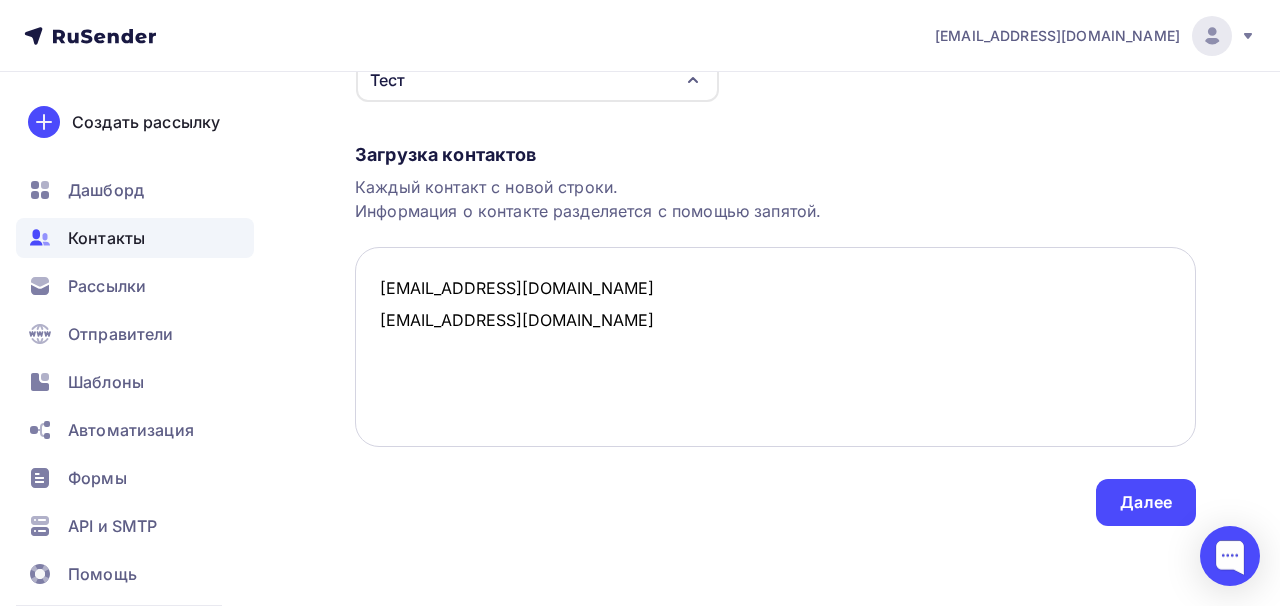 click on "lunev.regium@gmail.com
test-nkkwa6cus@srv1.mail-tester.com" at bounding box center (775, 347) 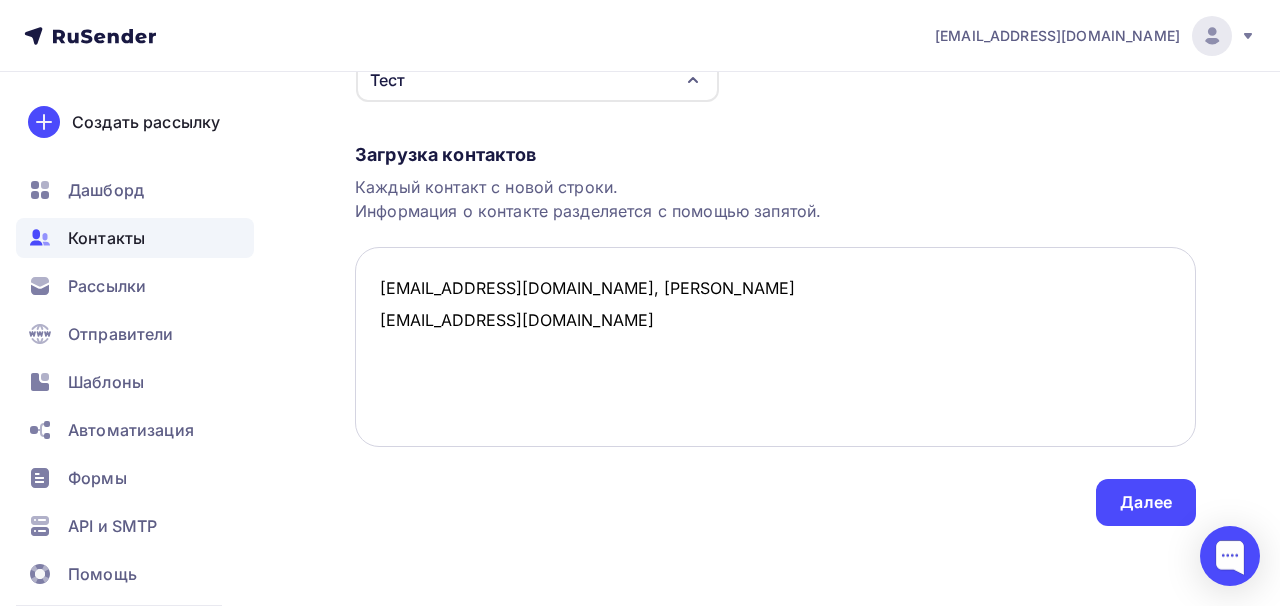 click on "lunev.regium@gmail.com, Иванов, Иван Иванович
test-nkkwa6cus@srv1.mail-tester.com" at bounding box center [775, 347] 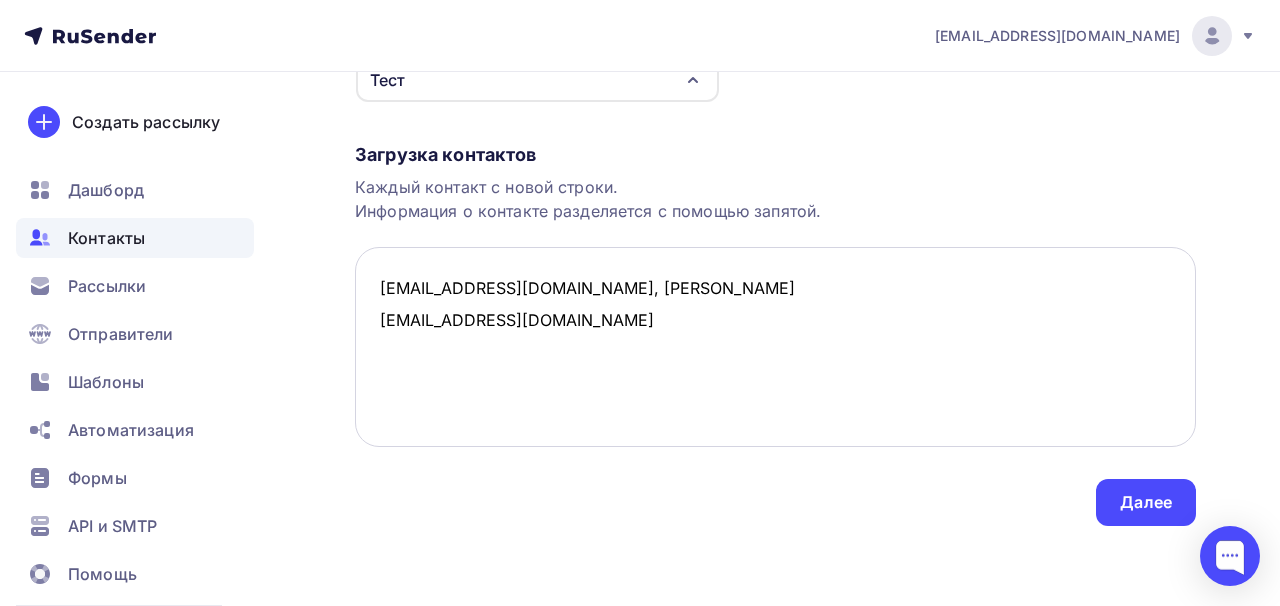 drag, startPoint x: 773, startPoint y: 290, endPoint x: 568, endPoint y: 275, distance: 205.54805 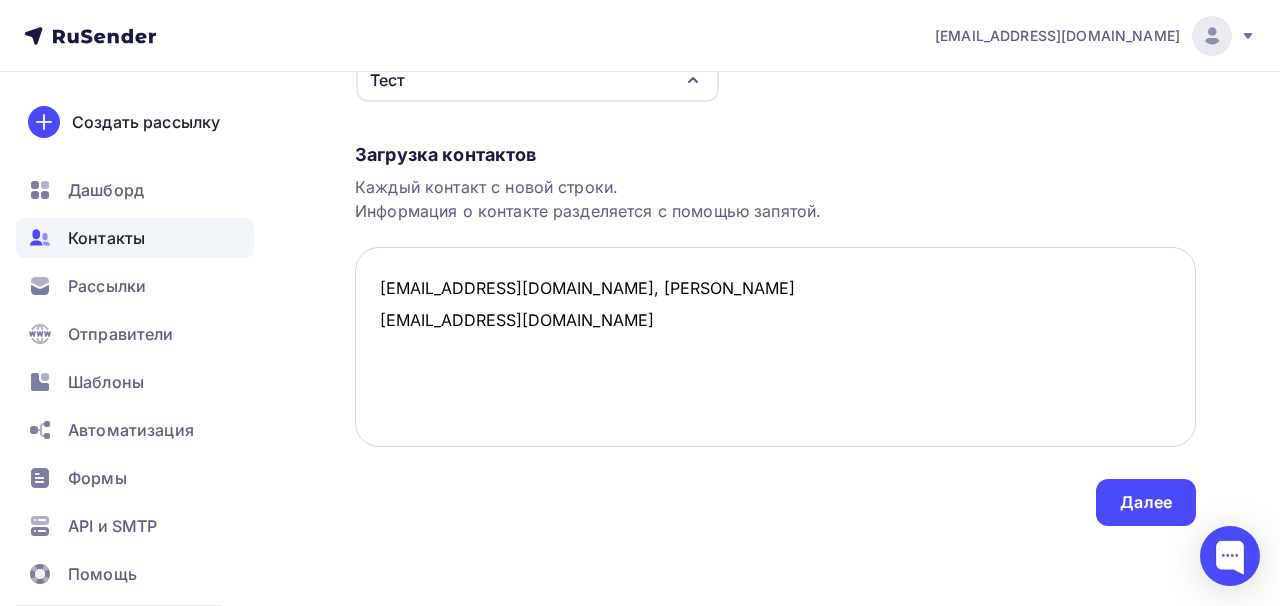 click on "lunev.regium@gmail.com, Иванов, Иван, Иванович
test-nkkwa6cus@srv1.mail-tester.com" at bounding box center (775, 347) 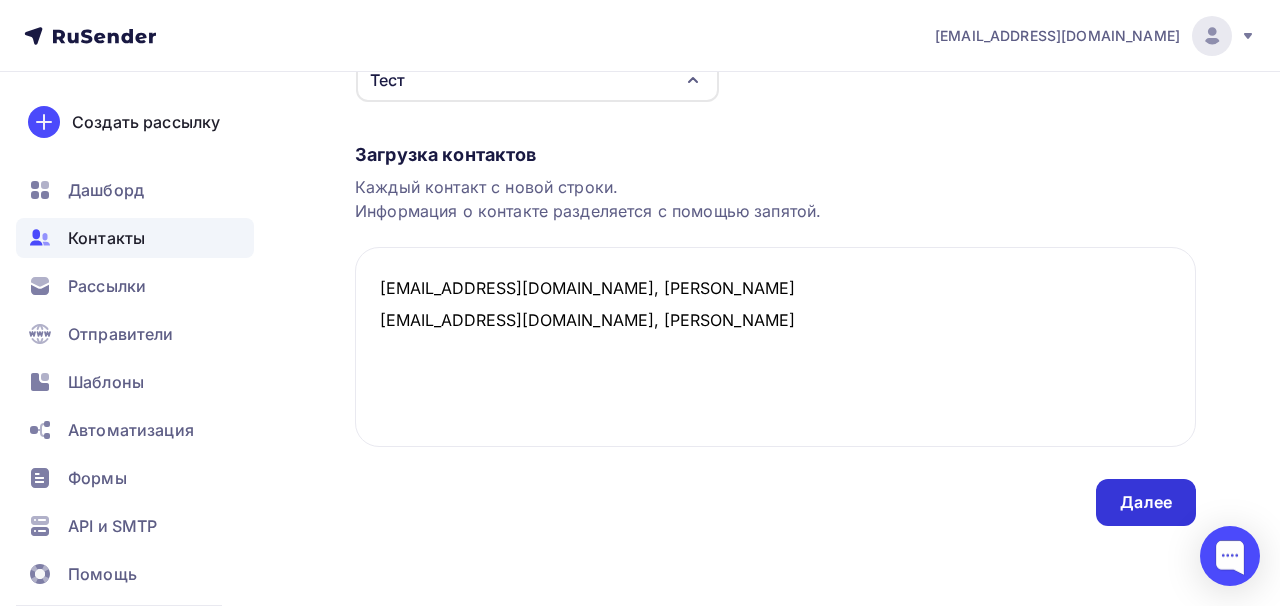 type on "lunev.regium@gmail.com, Иванов, Иван, Иванович
test-nkkwa6cus@srv1.mail-tester.com, Иванов, Иван, Иванович" 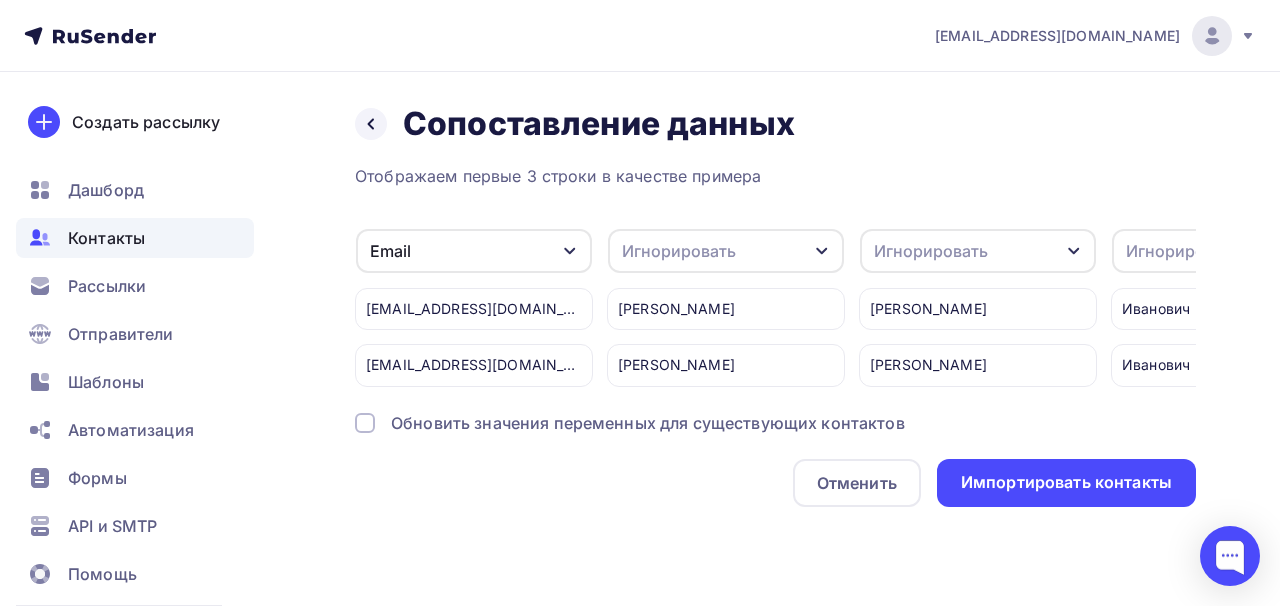 click on "Игнорировать" at bounding box center [726, 251] 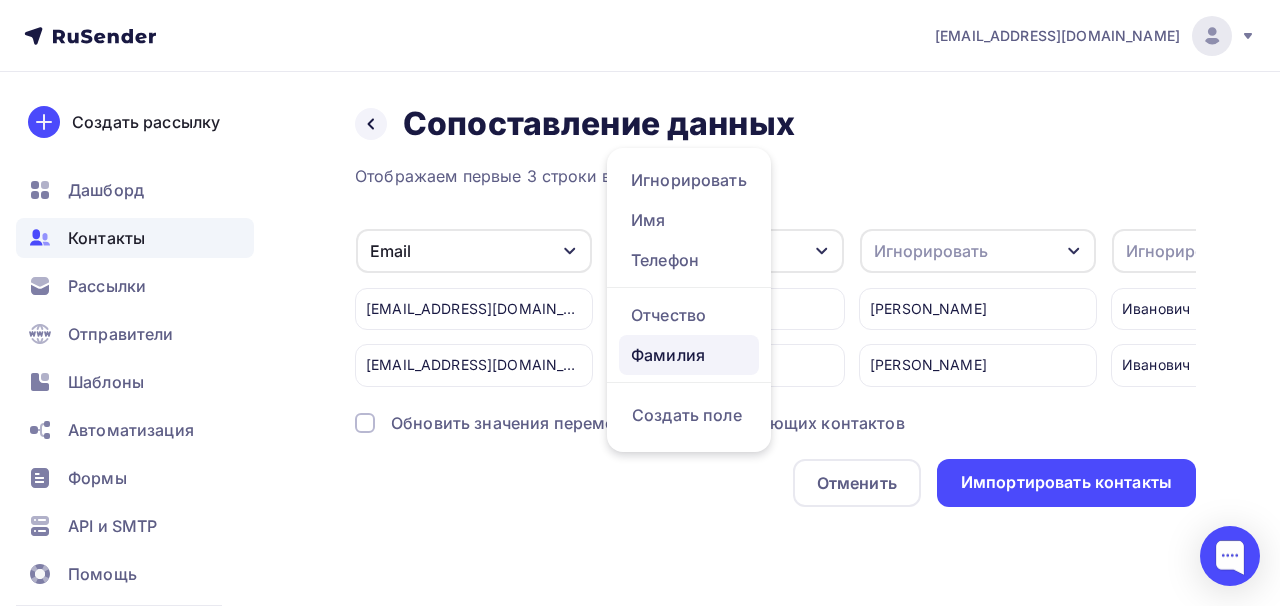 click on "Фамилия" at bounding box center (689, 355) 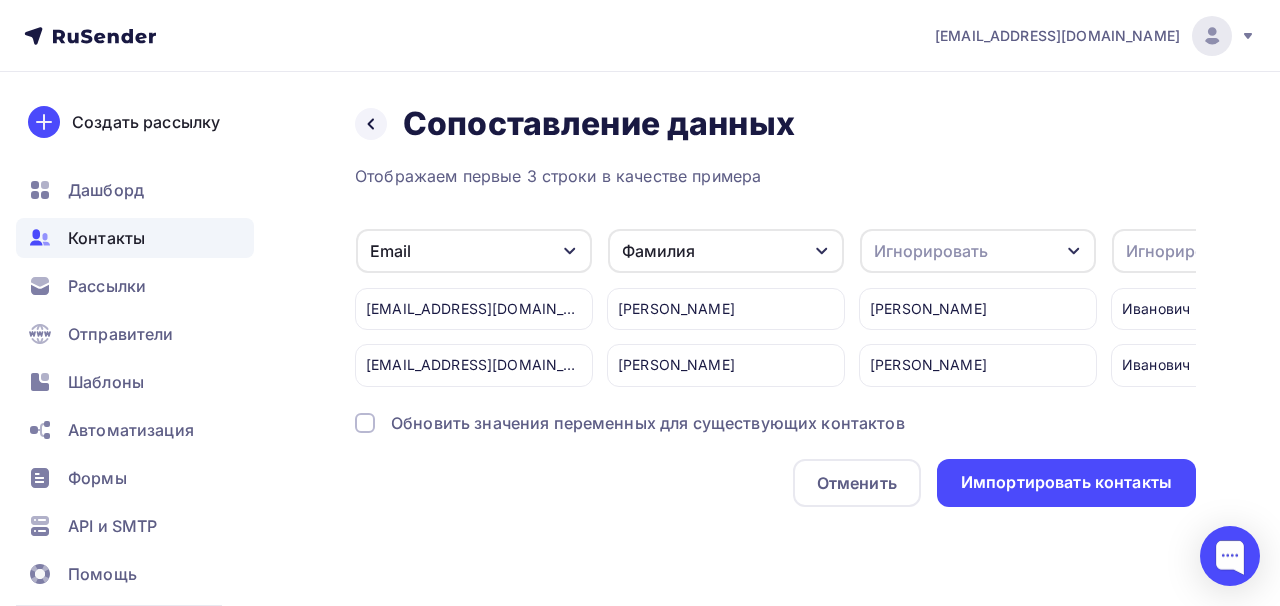 click on "Игнорировать" at bounding box center (978, 251) 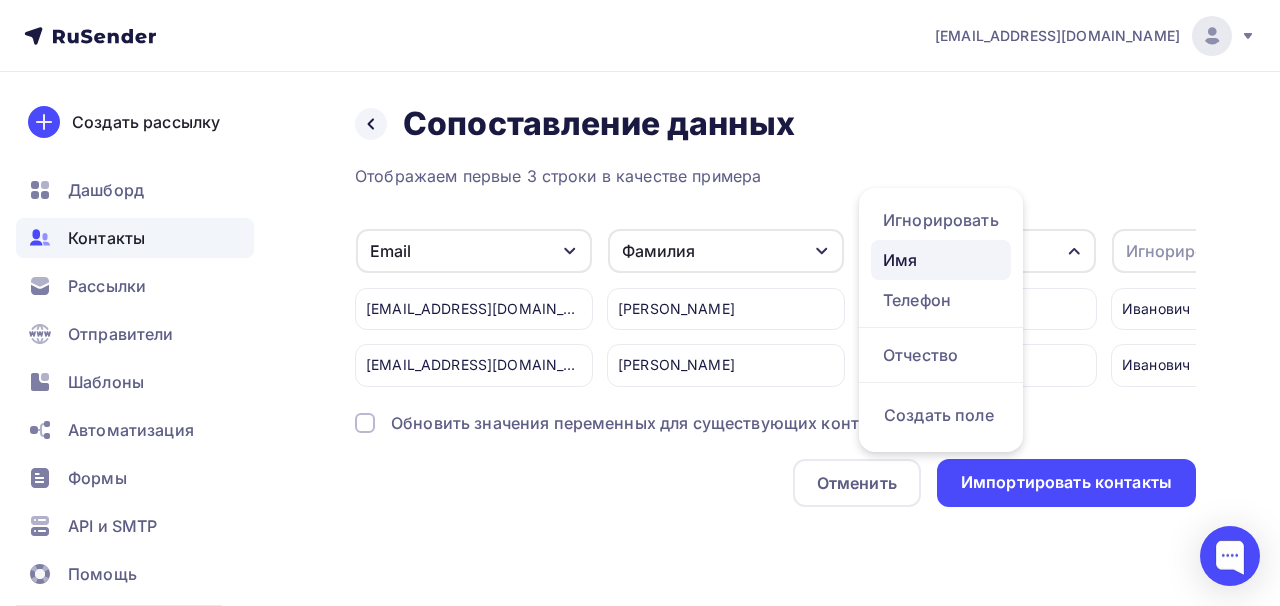 click on "Имя" at bounding box center (941, 260) 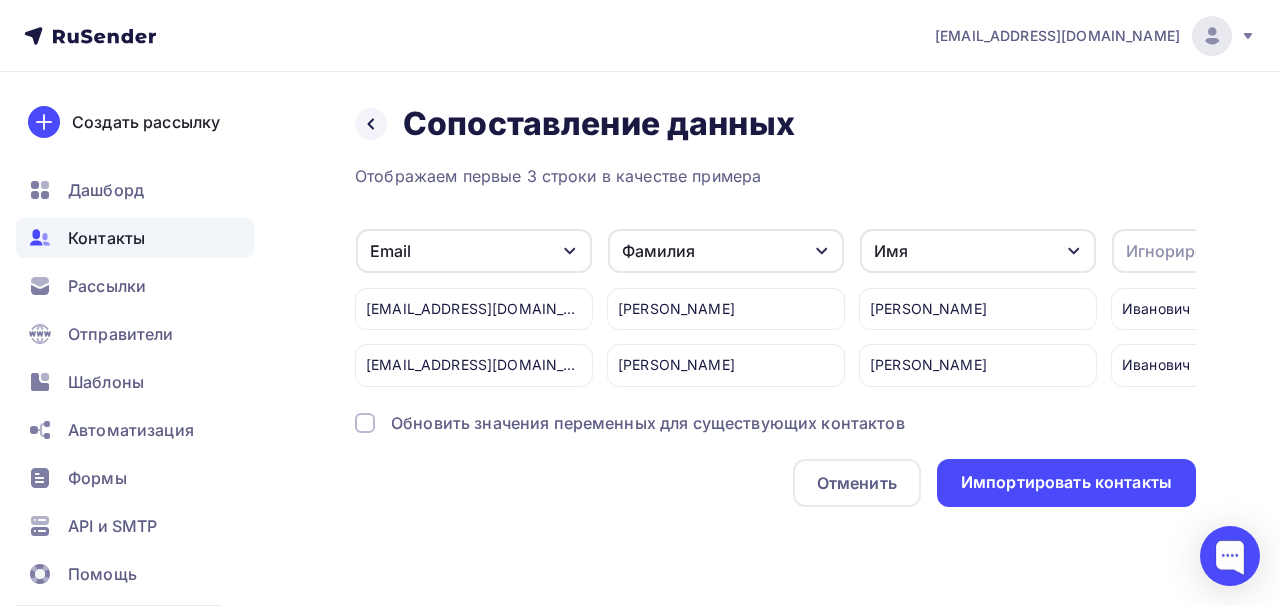 click on "Игнорировать" at bounding box center (1230, 251) 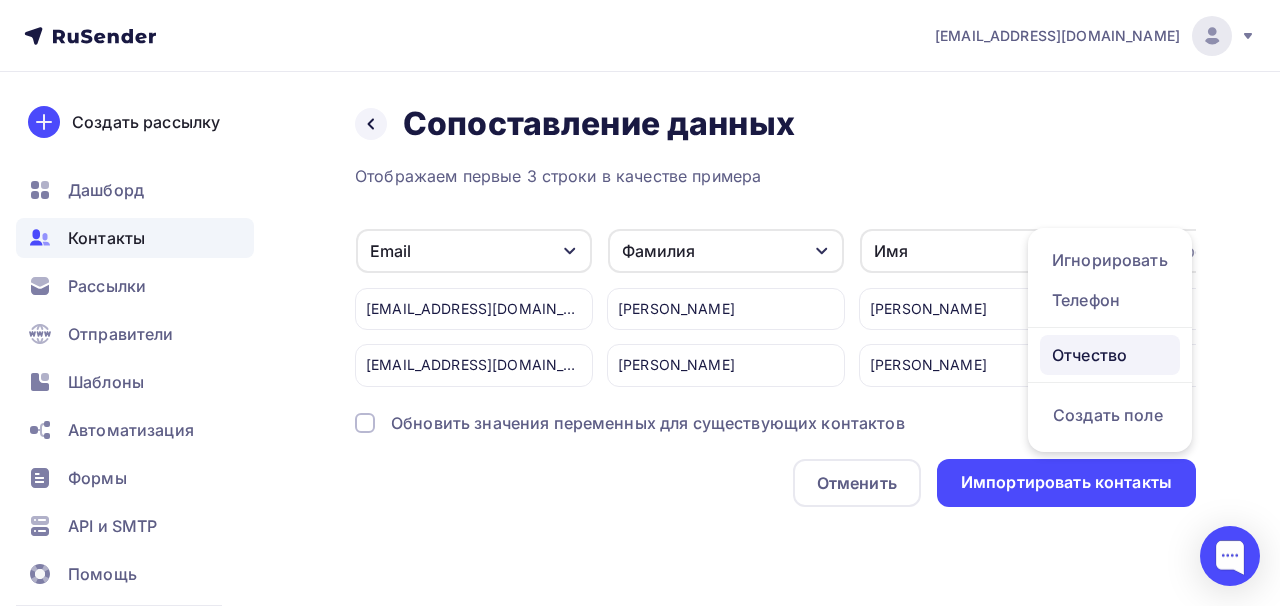 click on "Отчество" at bounding box center (1110, 355) 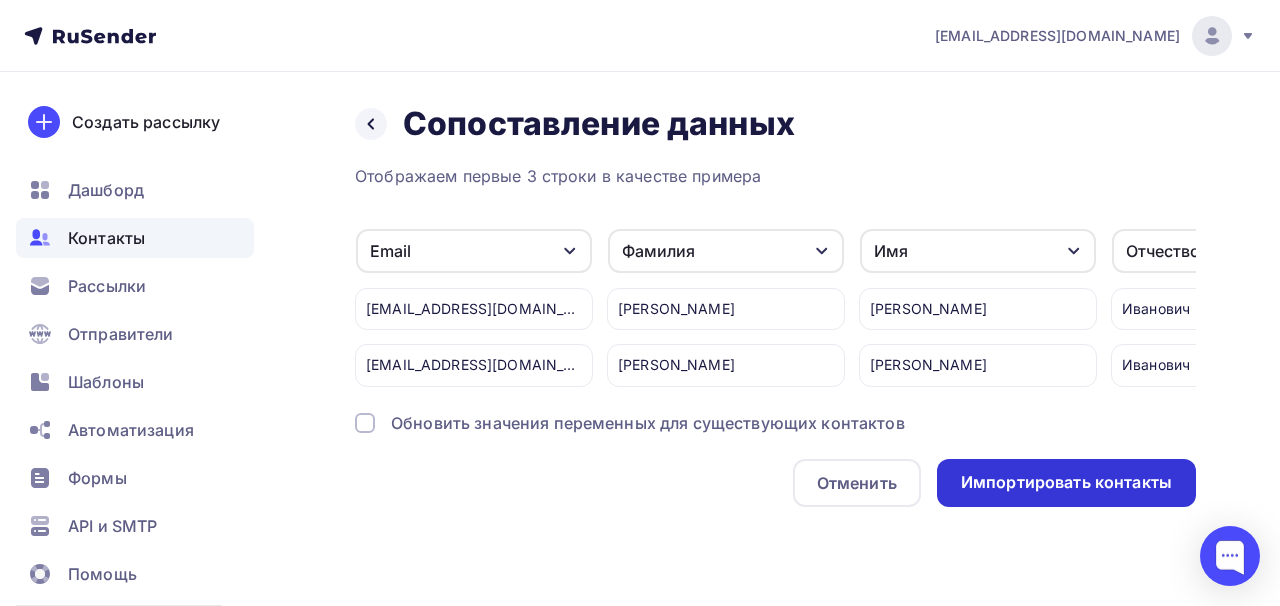 click on "Импортировать контакты" at bounding box center (1066, 482) 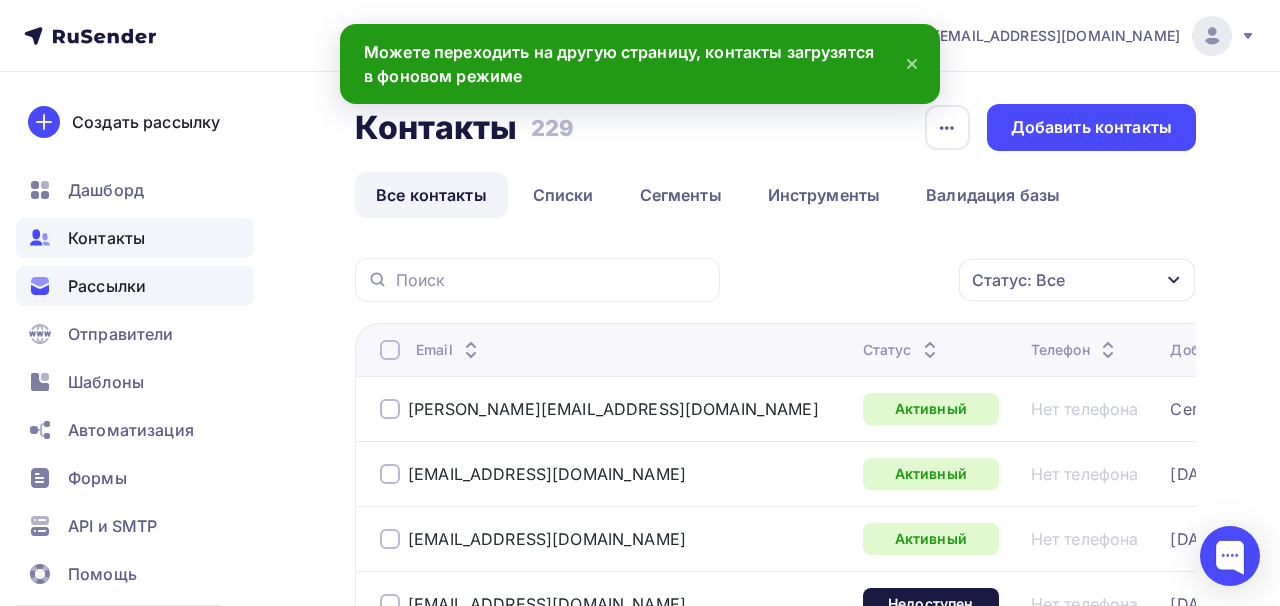 click on "Рассылки" at bounding box center [107, 286] 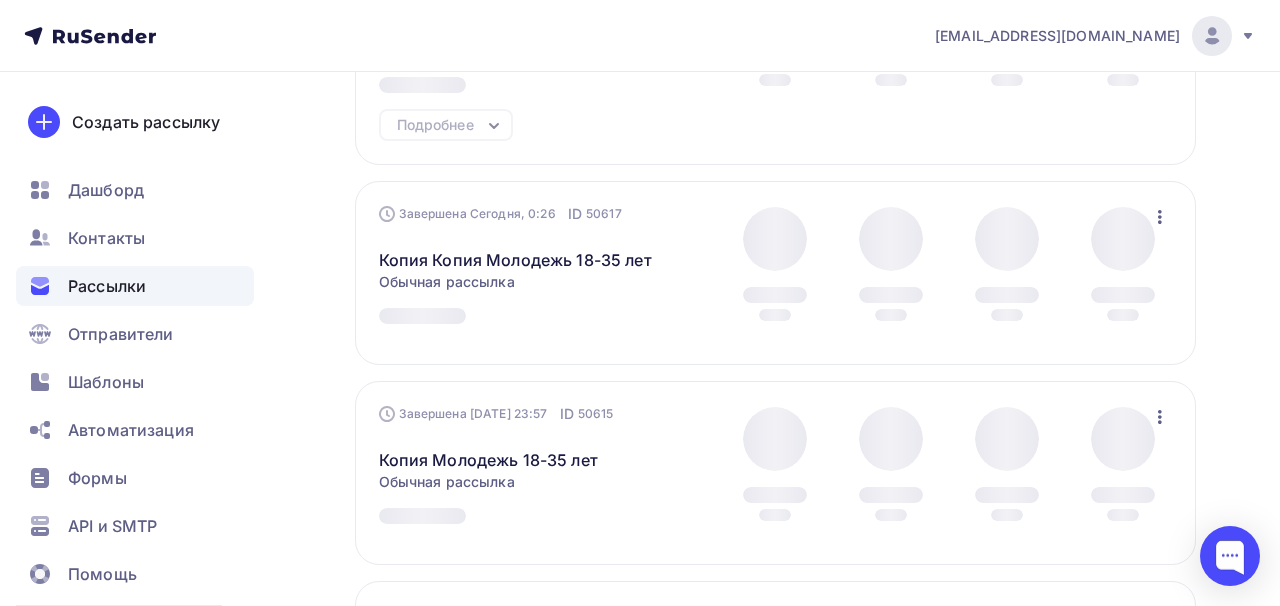 scroll, scrollTop: 1005, scrollLeft: 0, axis: vertical 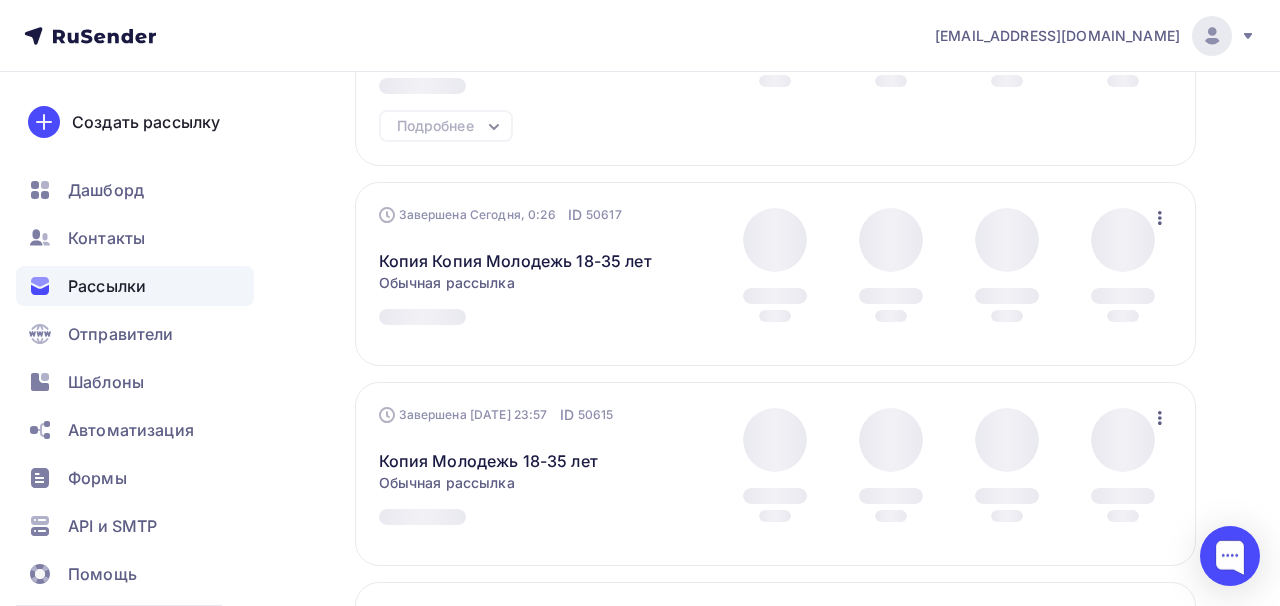 click 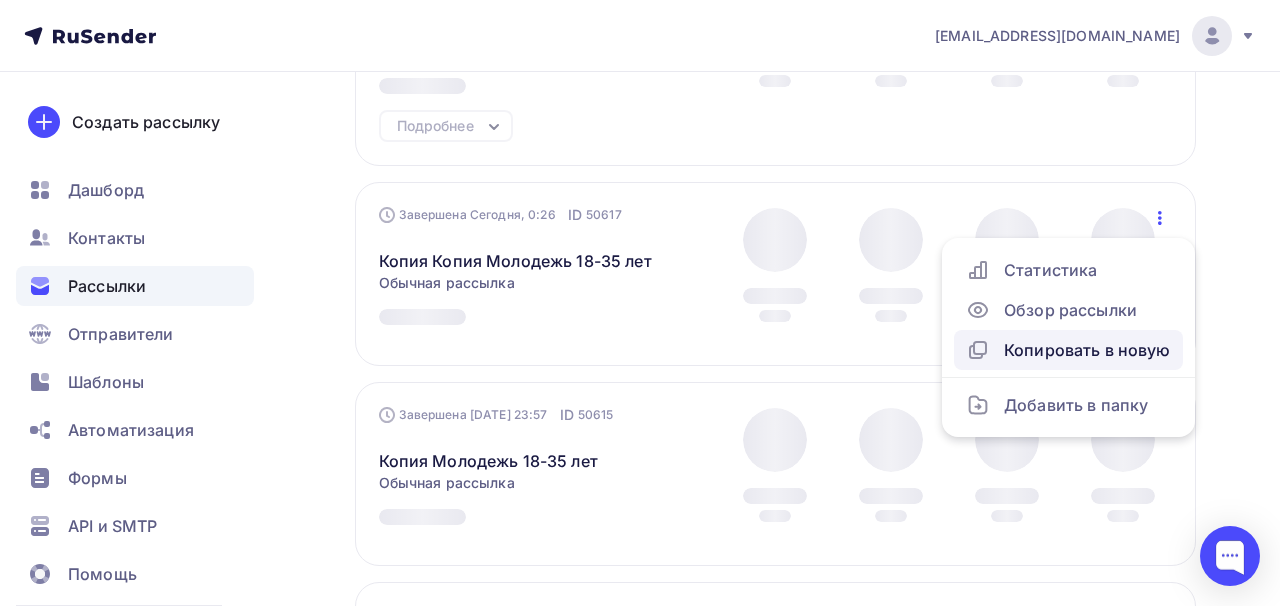 click on "Копировать в новую" at bounding box center [1068, 350] 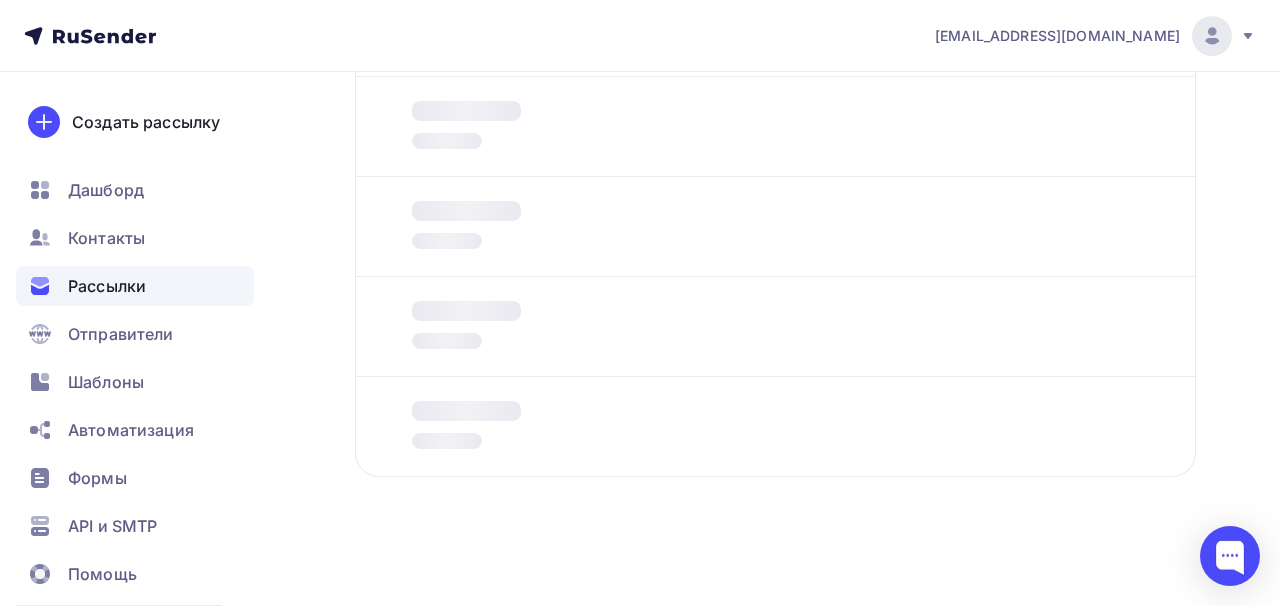 scroll, scrollTop: 0, scrollLeft: 0, axis: both 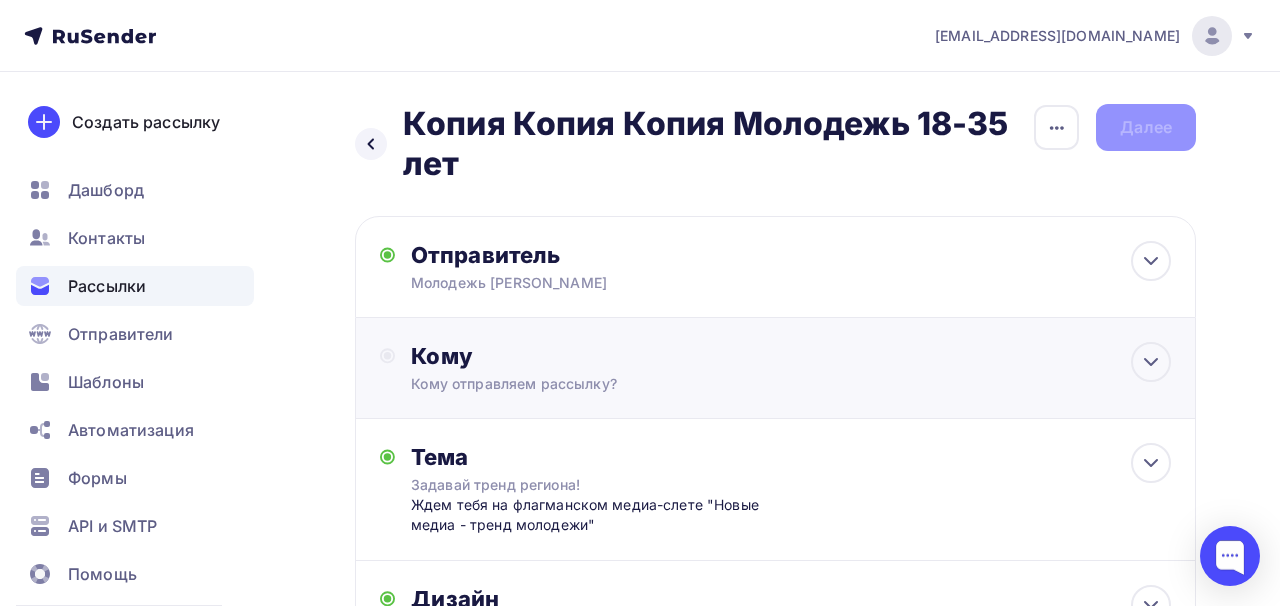 click on "Кому" at bounding box center (791, 356) 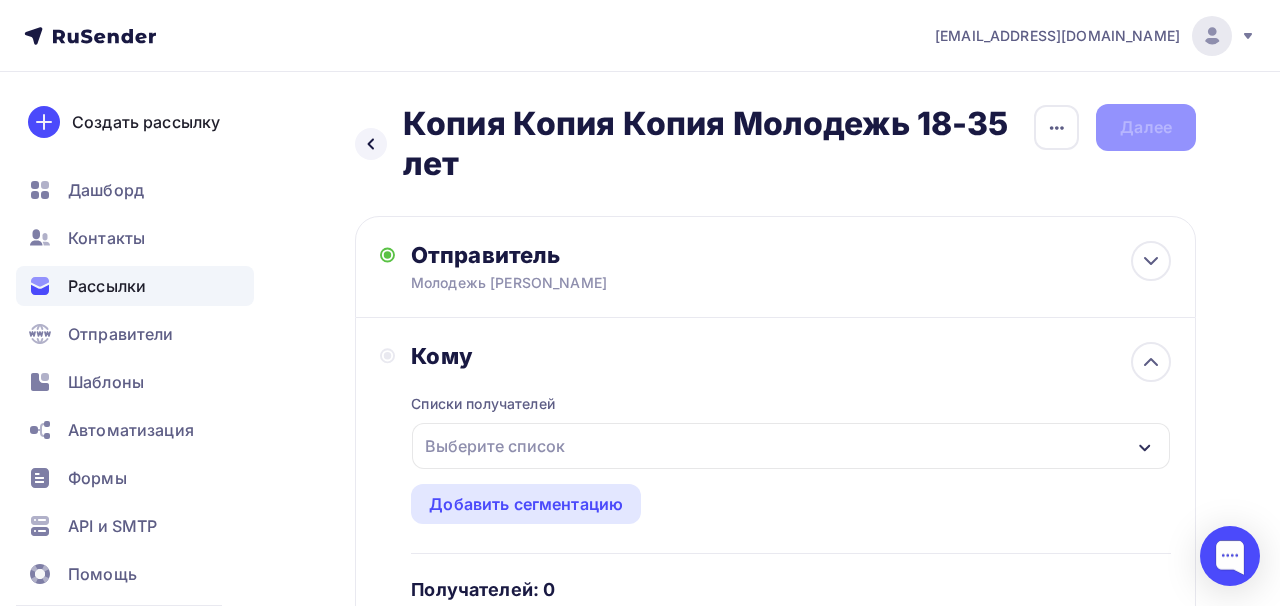 click on "Выберите список" at bounding box center (791, 446) 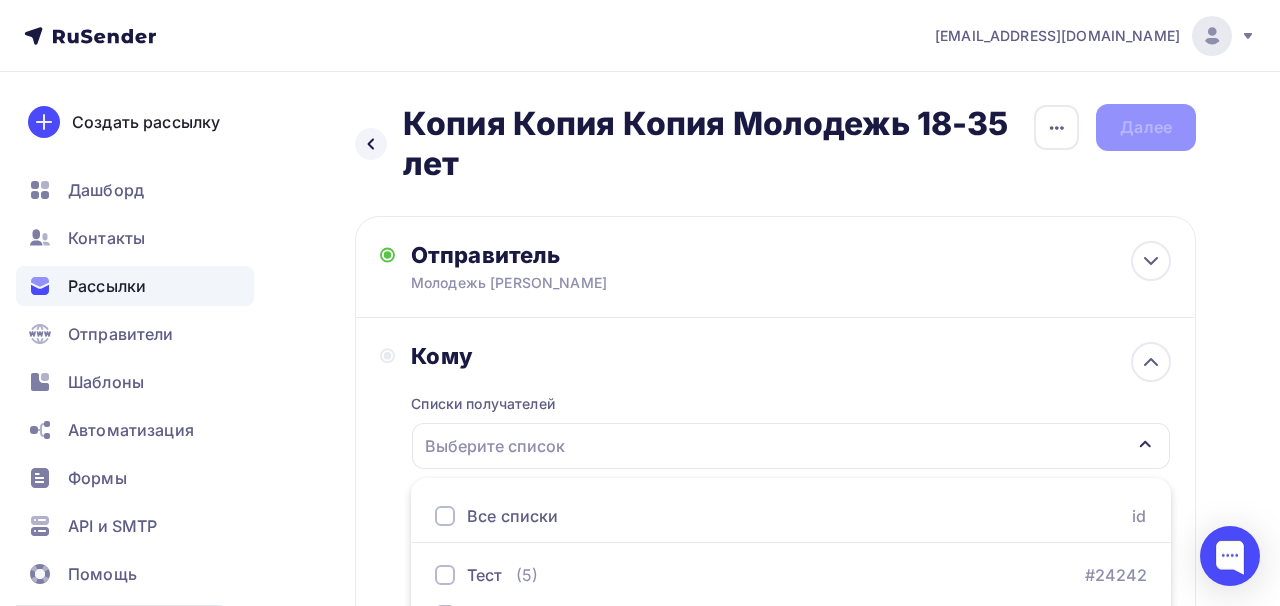 scroll, scrollTop: 115, scrollLeft: 0, axis: vertical 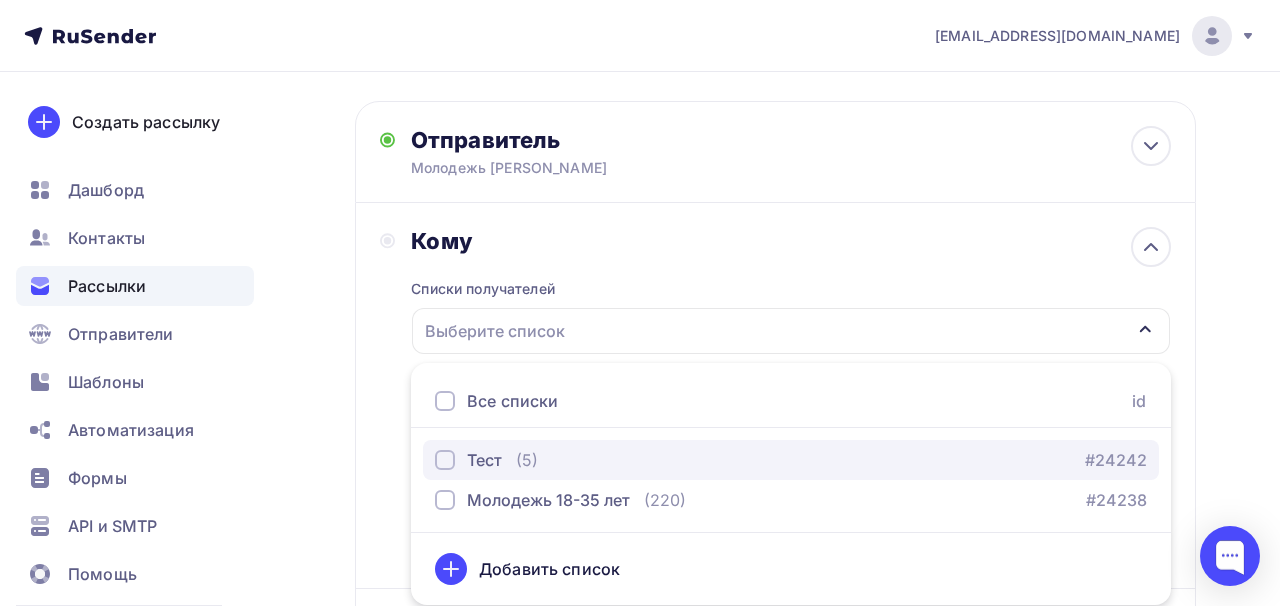 click at bounding box center [445, 460] 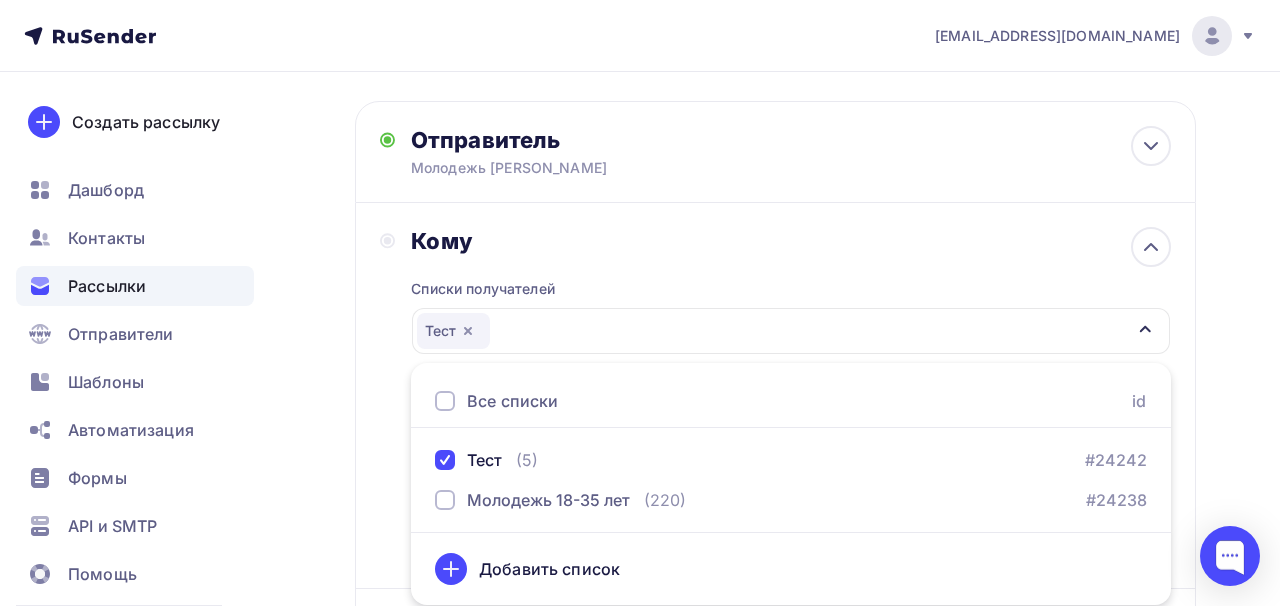 drag, startPoint x: 410, startPoint y: 454, endPoint x: 397, endPoint y: 454, distance: 13 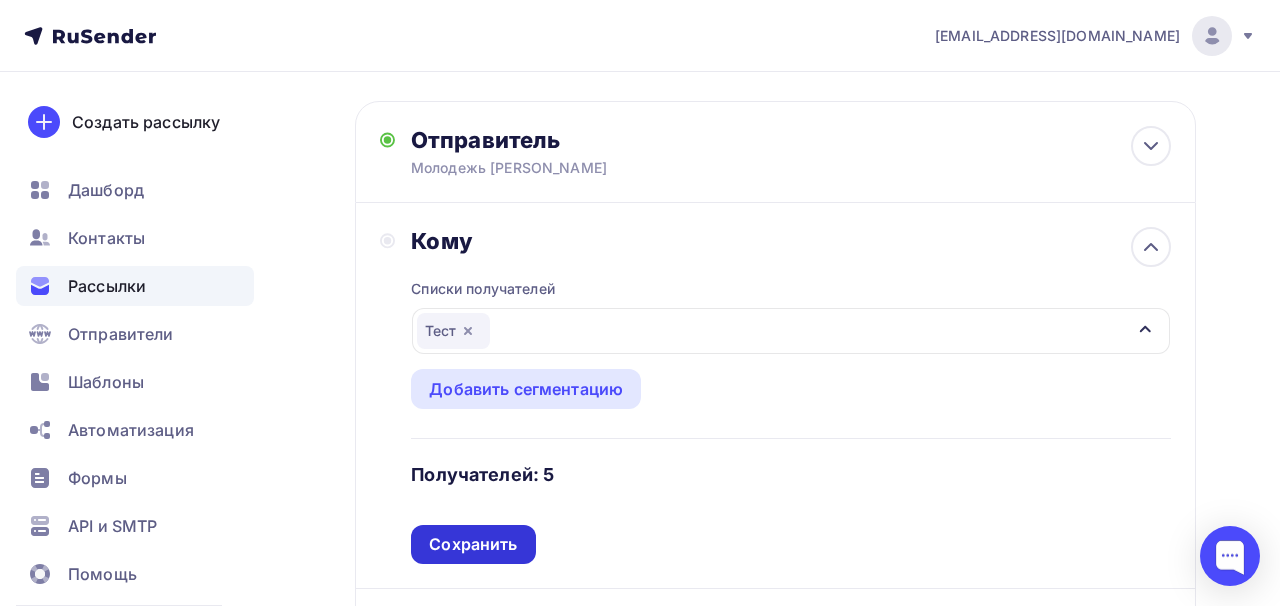 click on "Сохранить" at bounding box center (473, 544) 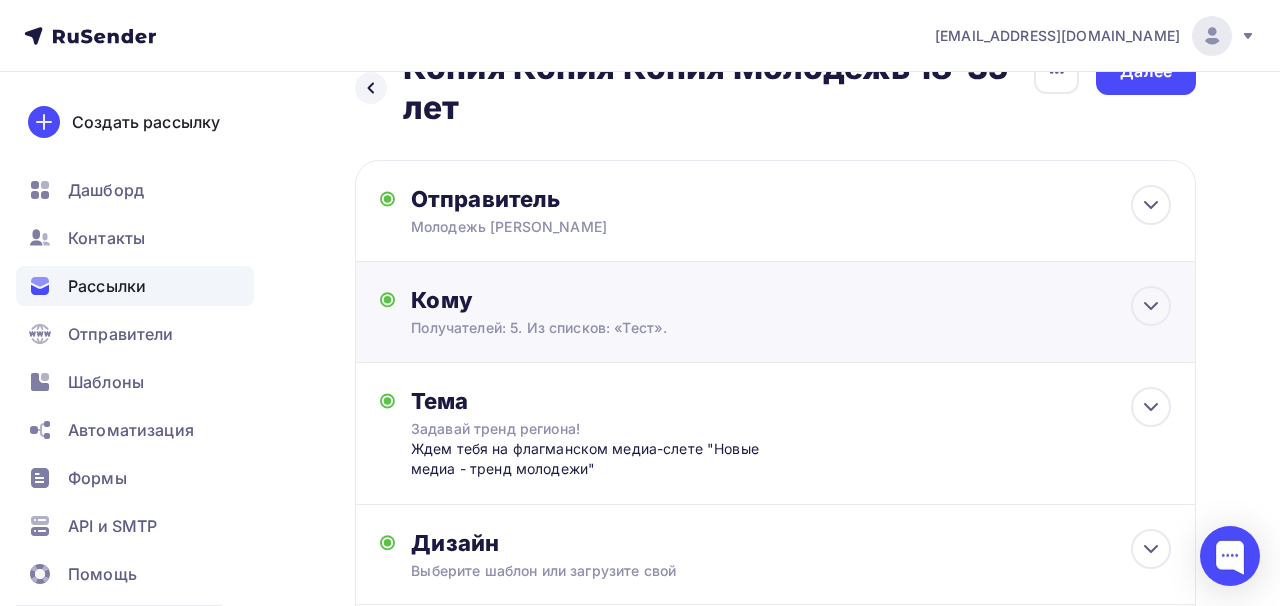 scroll, scrollTop: 0, scrollLeft: 0, axis: both 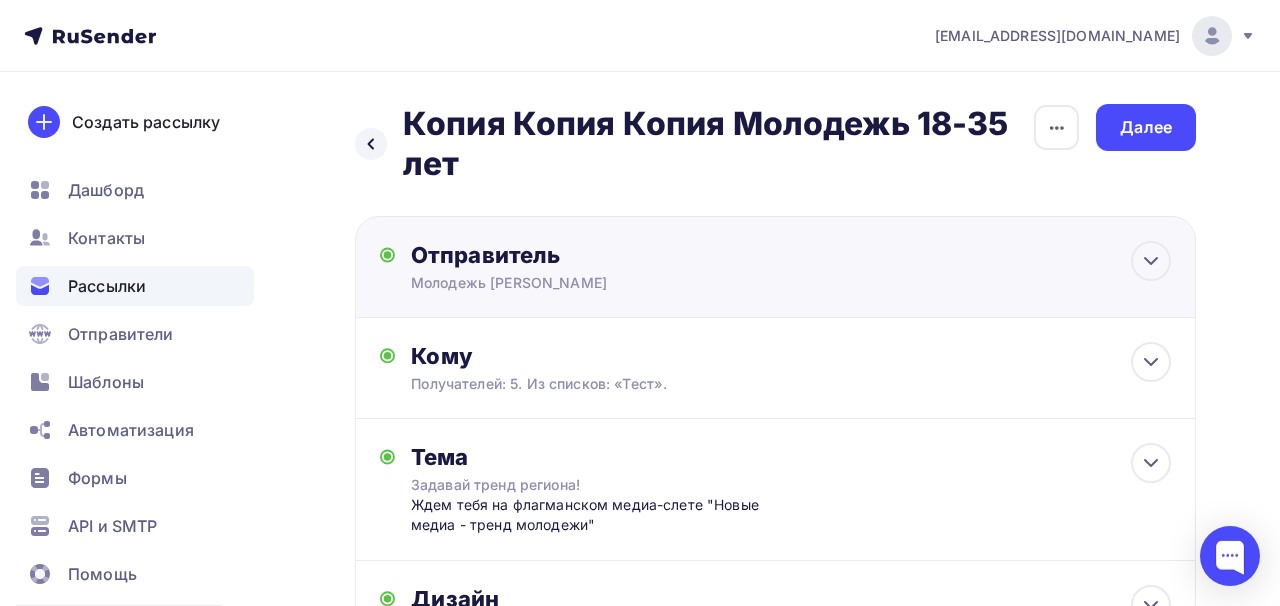 click on "Молодежь Двух Морей" at bounding box center (606, 283) 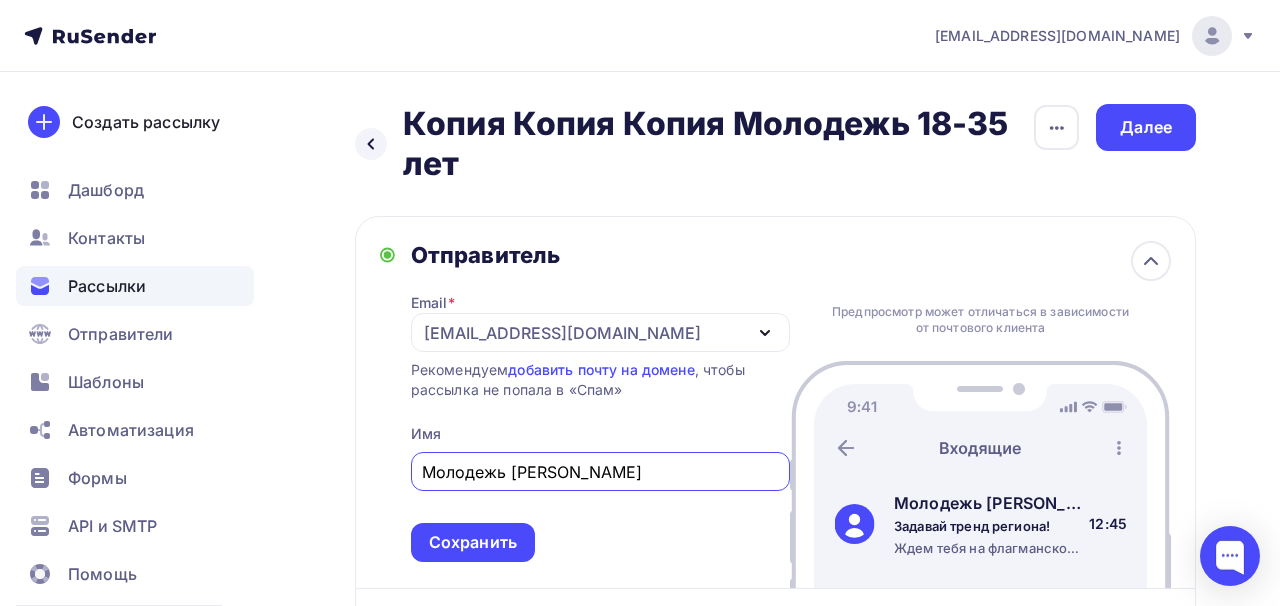 scroll, scrollTop: 0, scrollLeft: 0, axis: both 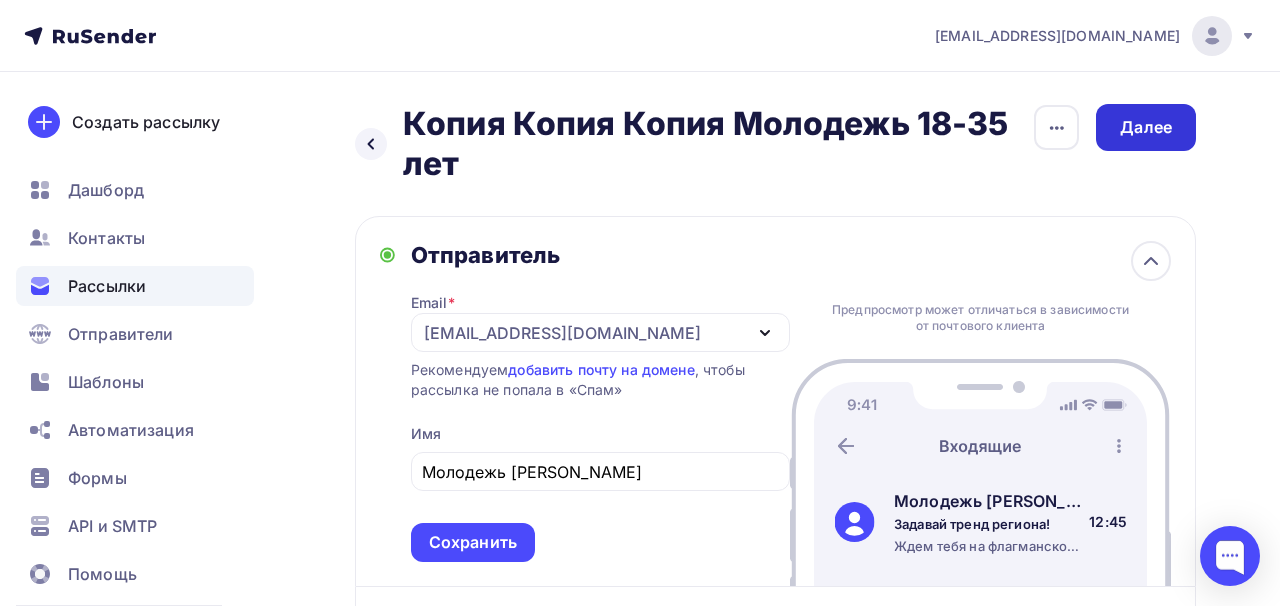 click on "Далее" at bounding box center [1146, 127] 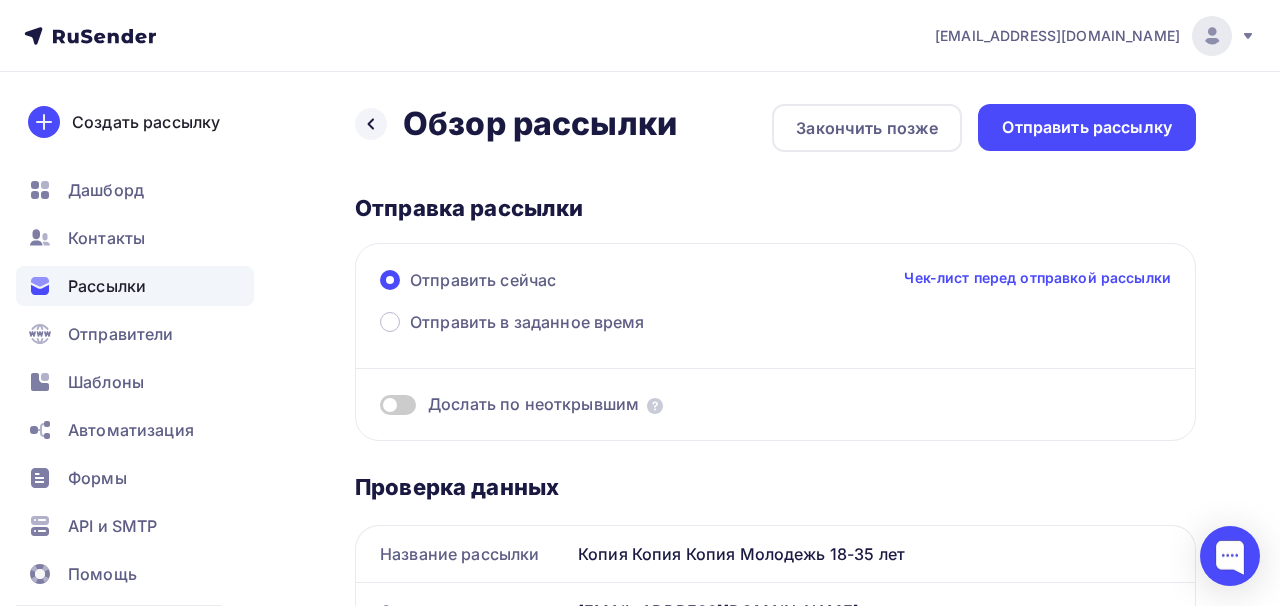 scroll, scrollTop: 0, scrollLeft: 0, axis: both 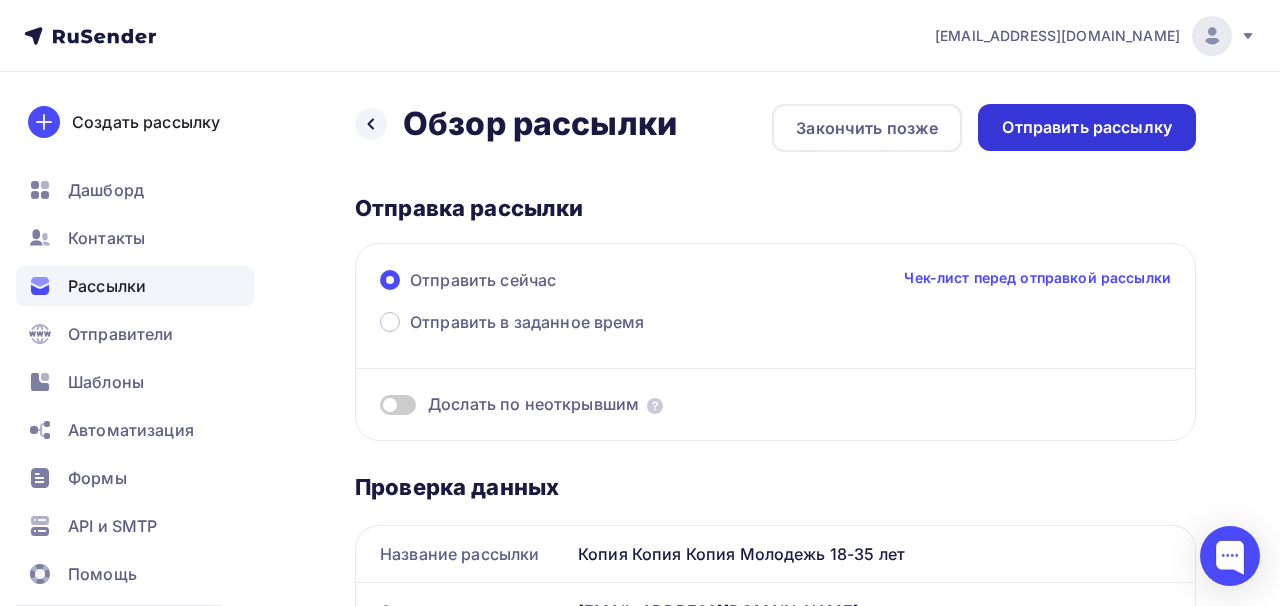click on "Отправить рассылку" at bounding box center (1087, 127) 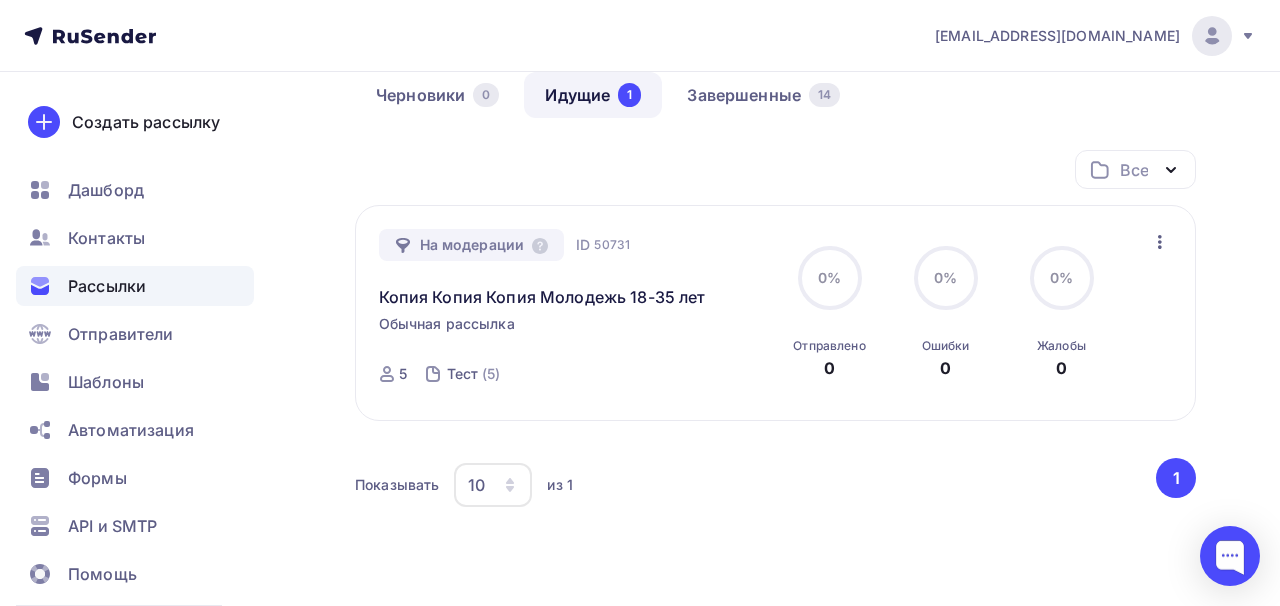 scroll, scrollTop: 0, scrollLeft: 0, axis: both 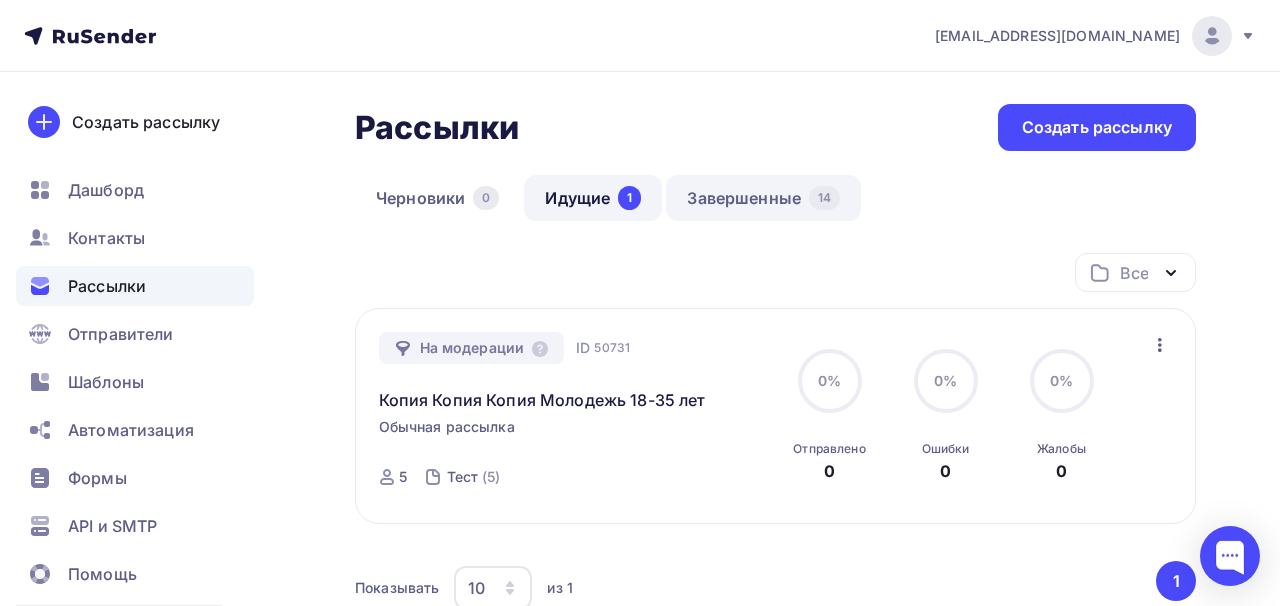 click on "Завершенные
14" at bounding box center [763, 198] 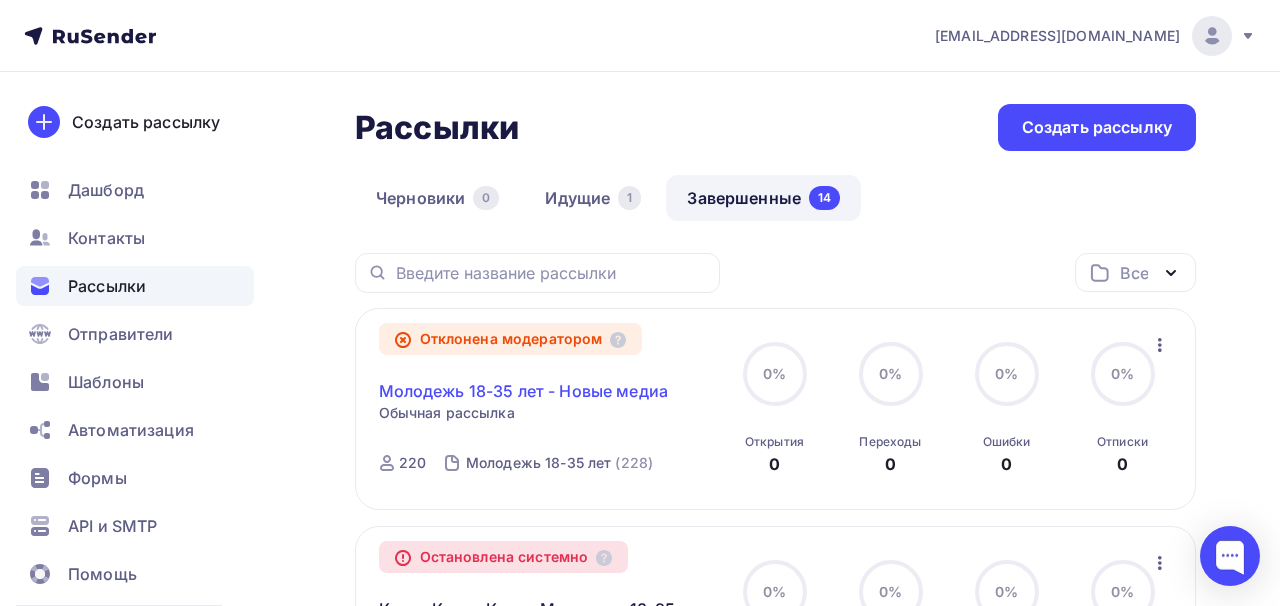 click on "Молодежь 18-35 лет - Новые медиа" at bounding box center [523, 391] 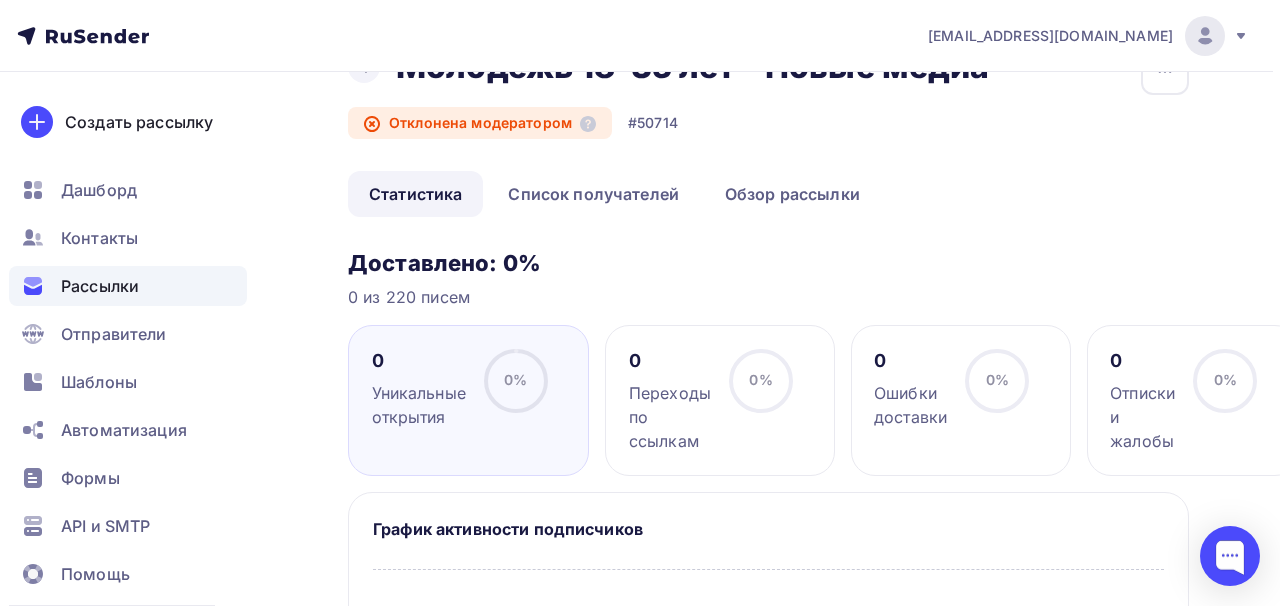 scroll, scrollTop: 57, scrollLeft: 0, axis: vertical 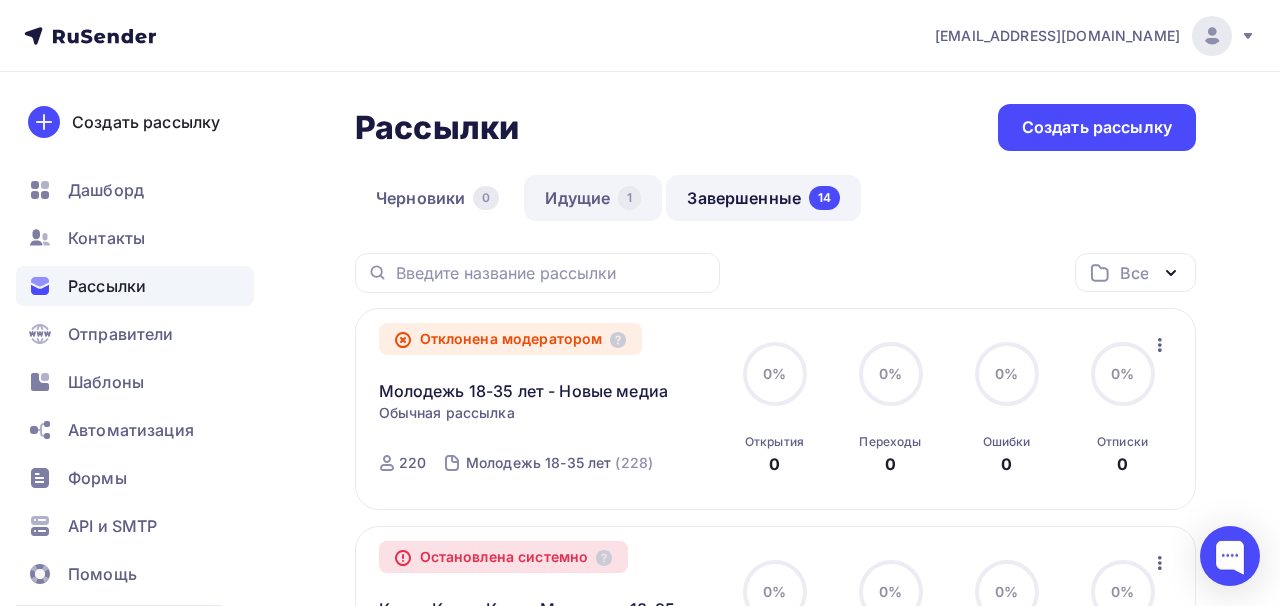 click on "Идущие
1" at bounding box center (593, 198) 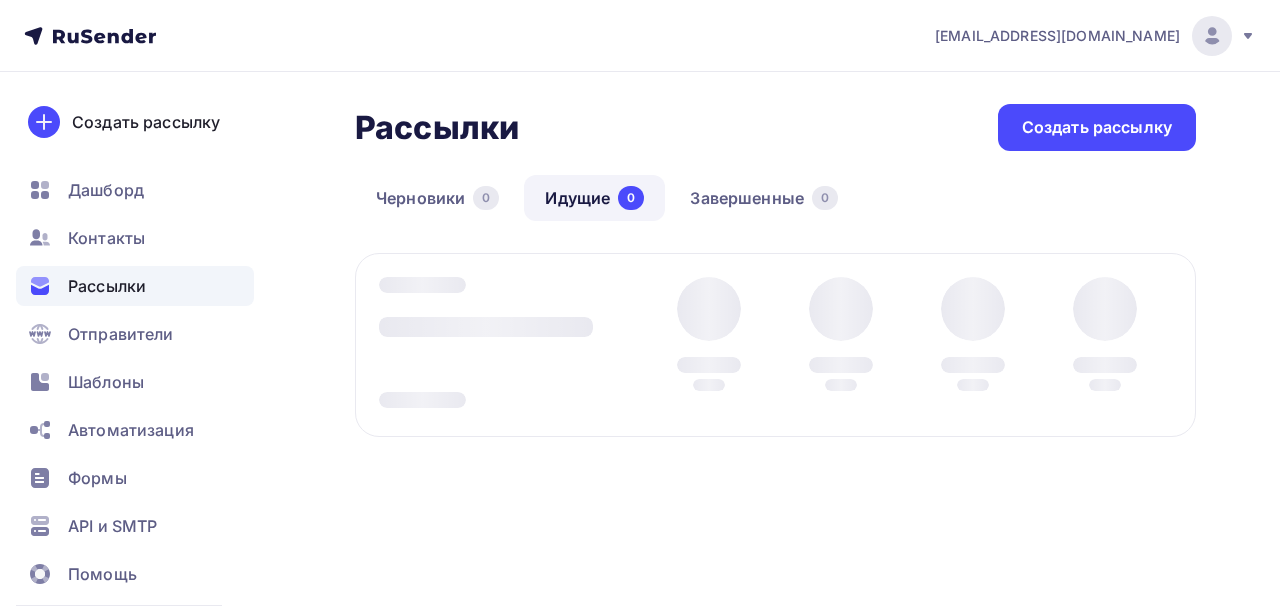 scroll, scrollTop: 0, scrollLeft: 0, axis: both 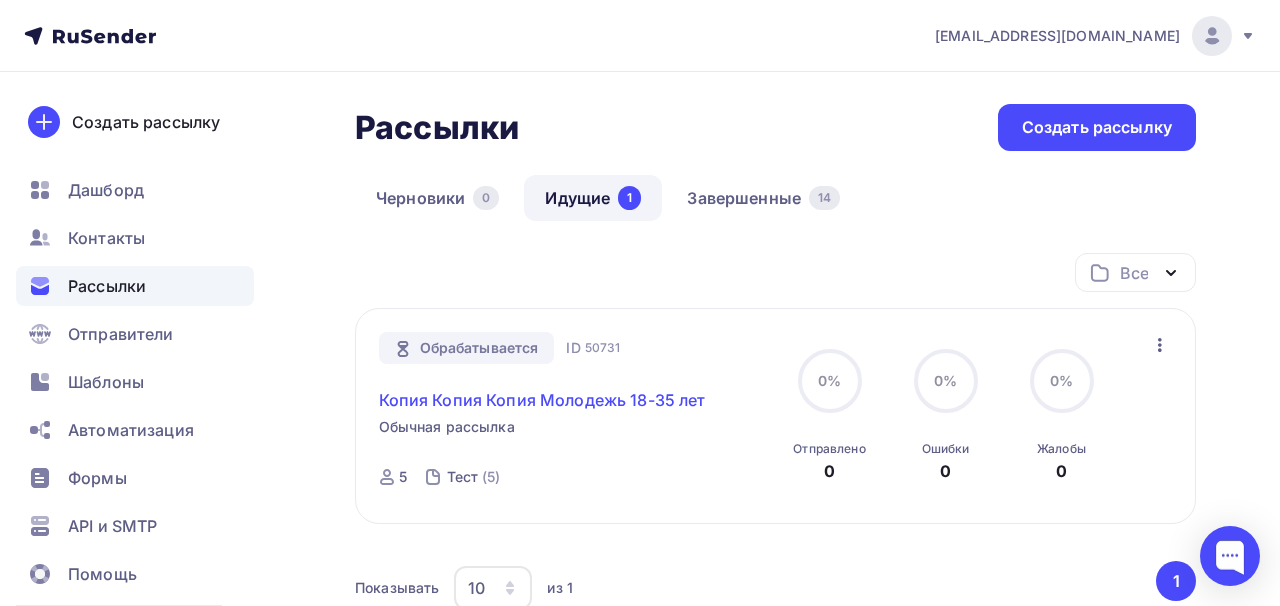 click on "Копия Копия Копия Молодежь 18-35 лет" at bounding box center [542, 400] 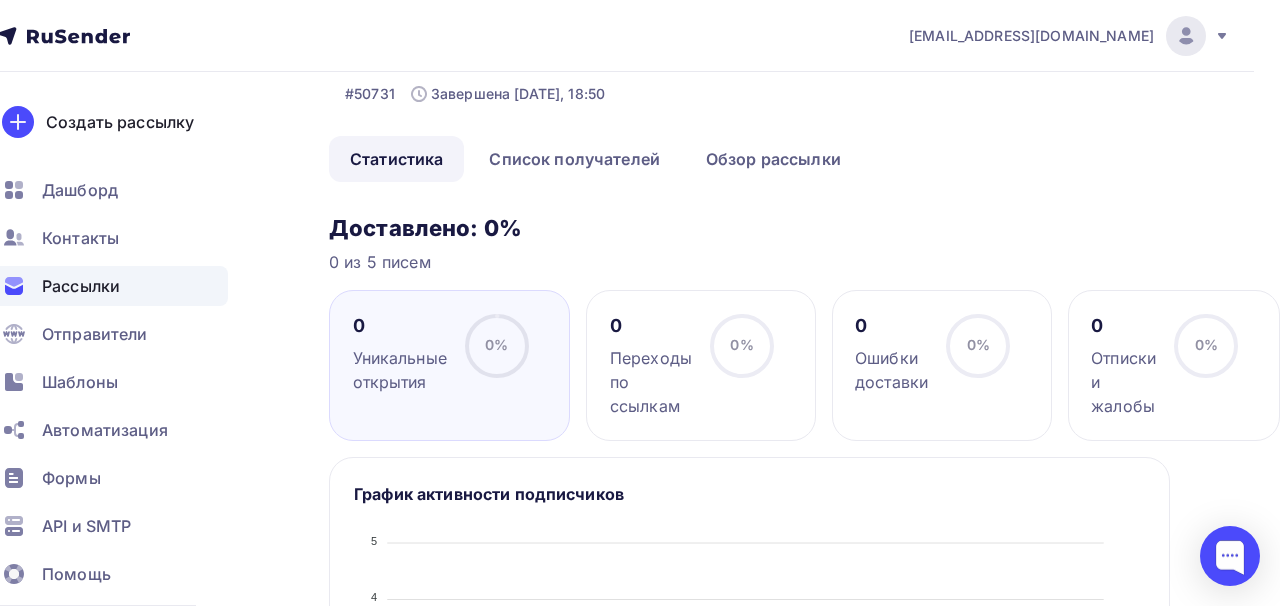 scroll, scrollTop: 0, scrollLeft: 32, axis: horizontal 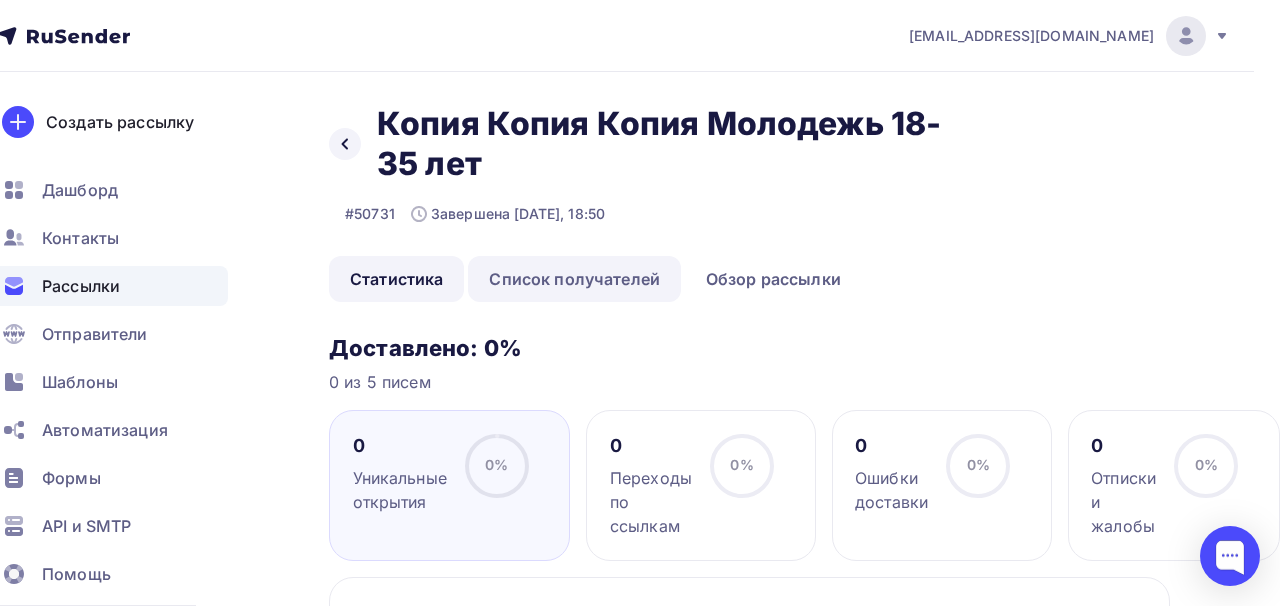click on "Список получателей" at bounding box center [574, 279] 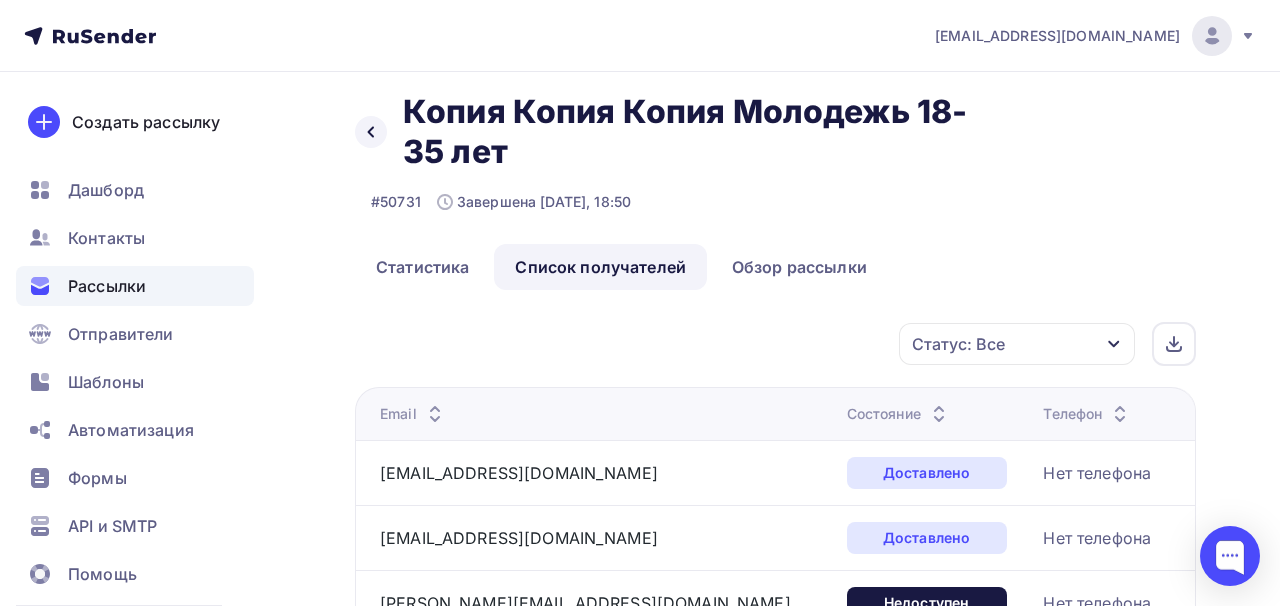 scroll, scrollTop: 0, scrollLeft: 0, axis: both 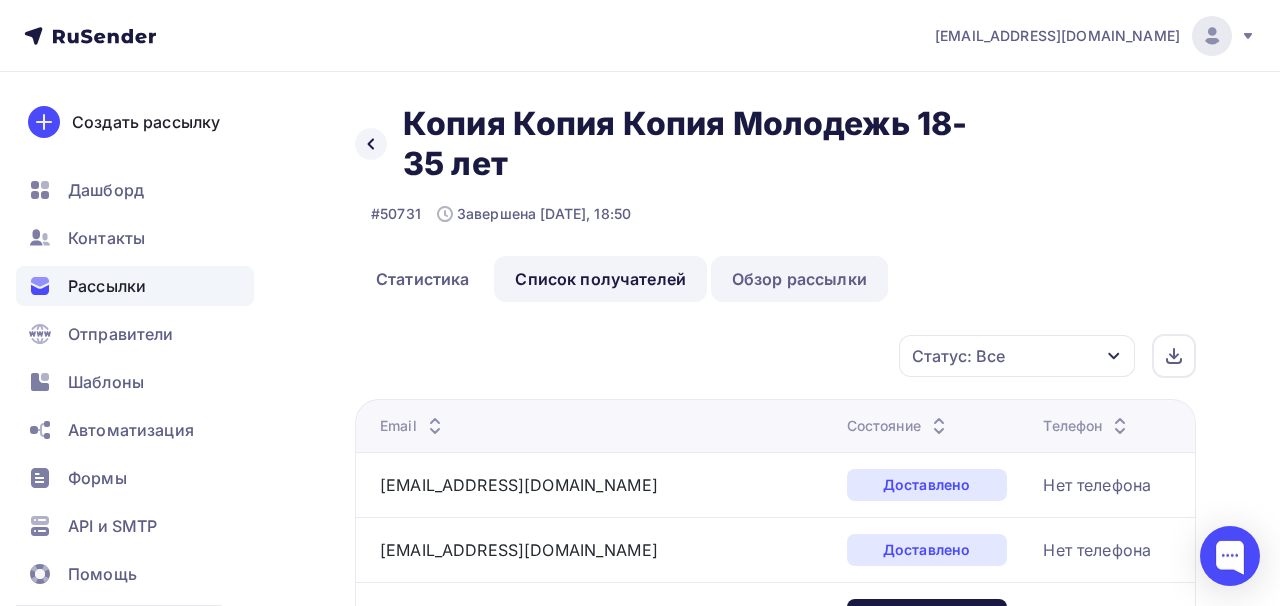click on "Обзор рассылки" at bounding box center (799, 279) 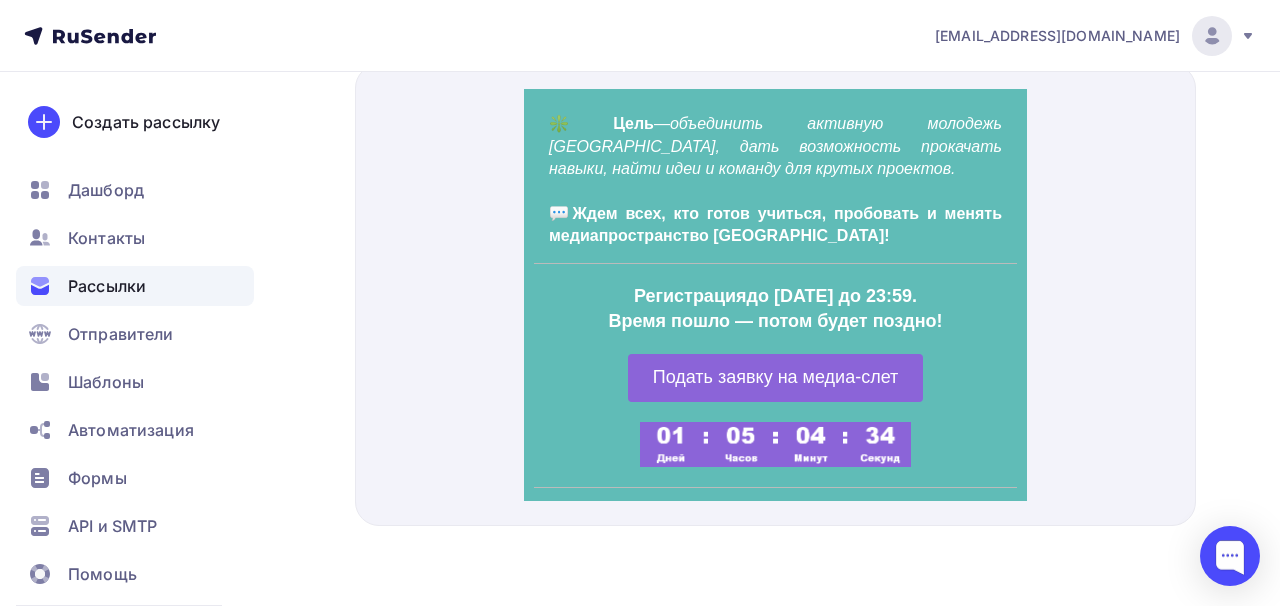 scroll, scrollTop: 749, scrollLeft: 0, axis: vertical 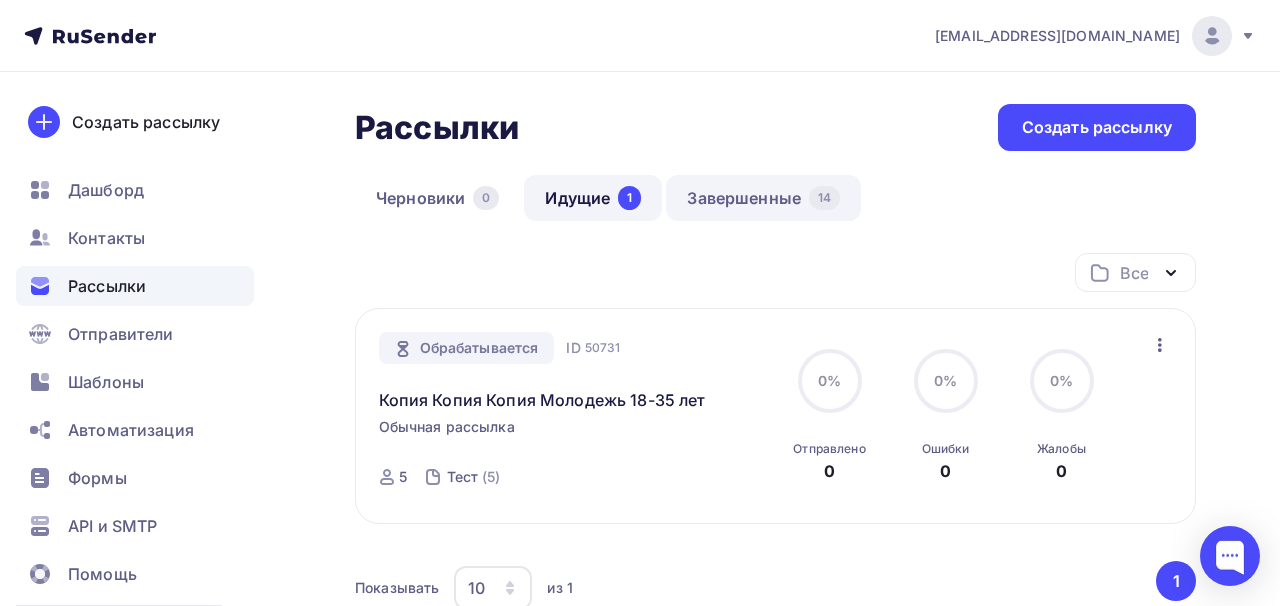 click on "Завершенные
14" at bounding box center (763, 198) 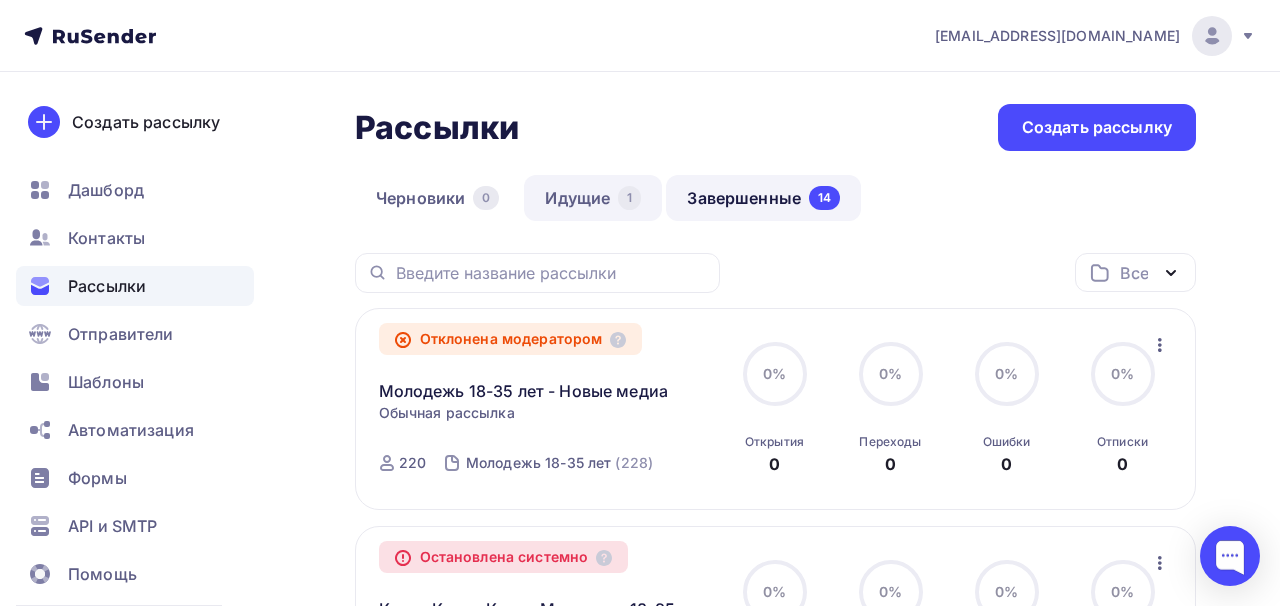 click on "Идущие
1" at bounding box center (593, 198) 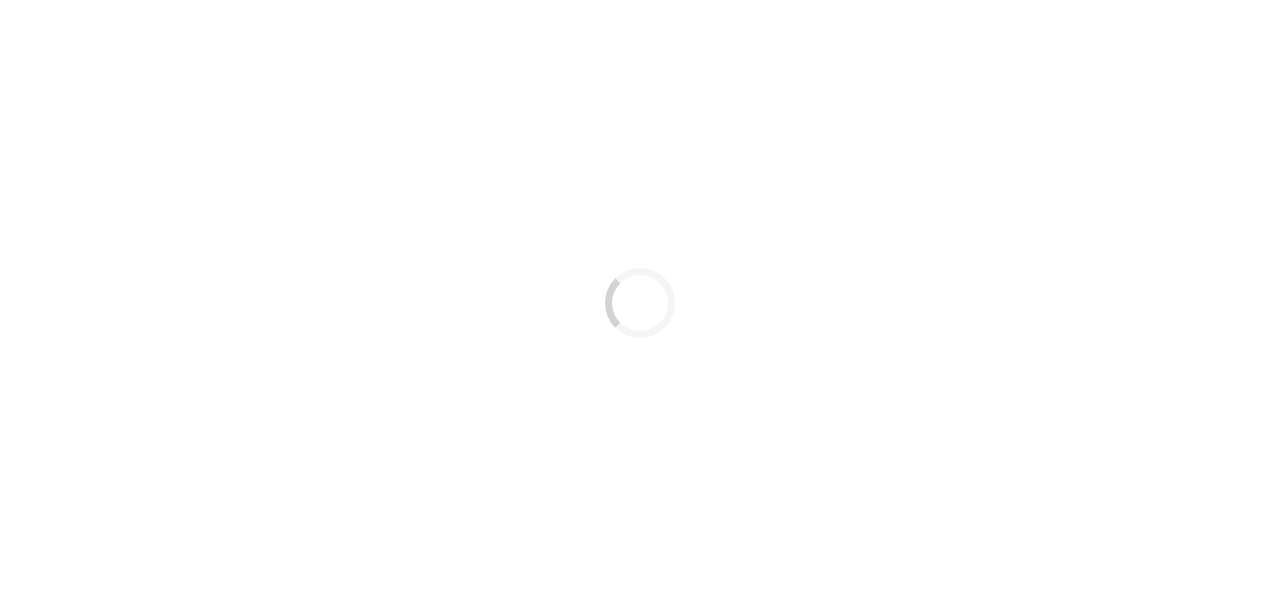 scroll, scrollTop: 0, scrollLeft: 0, axis: both 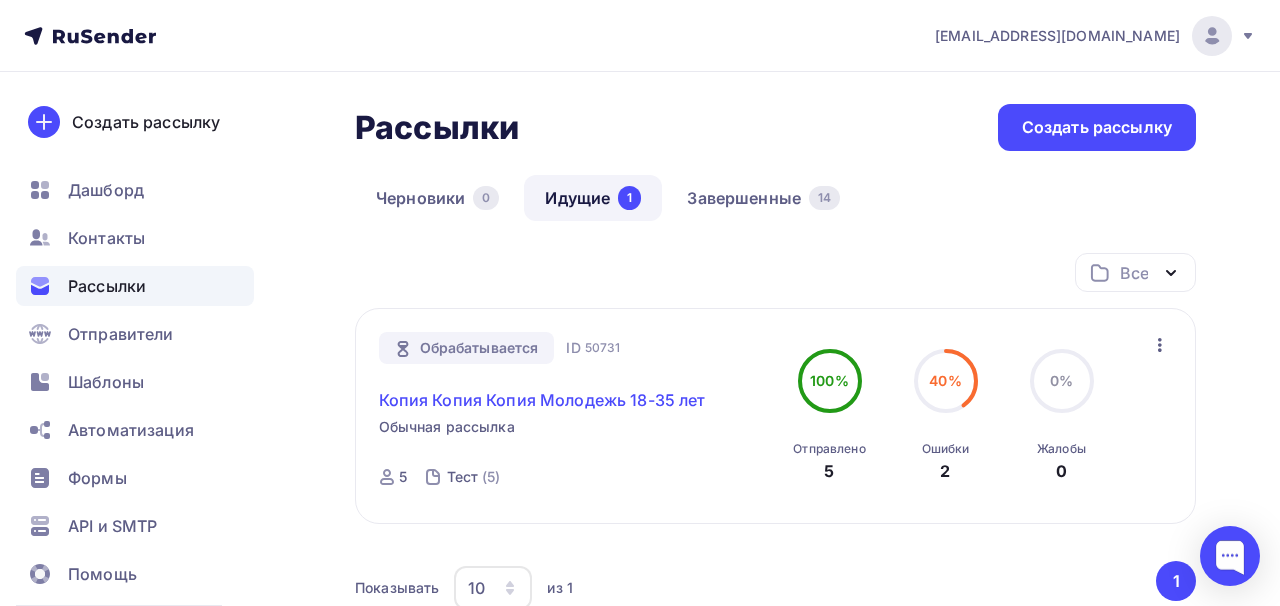 click on "Копия Копия Копия Молодежь 18-35 лет" at bounding box center [542, 400] 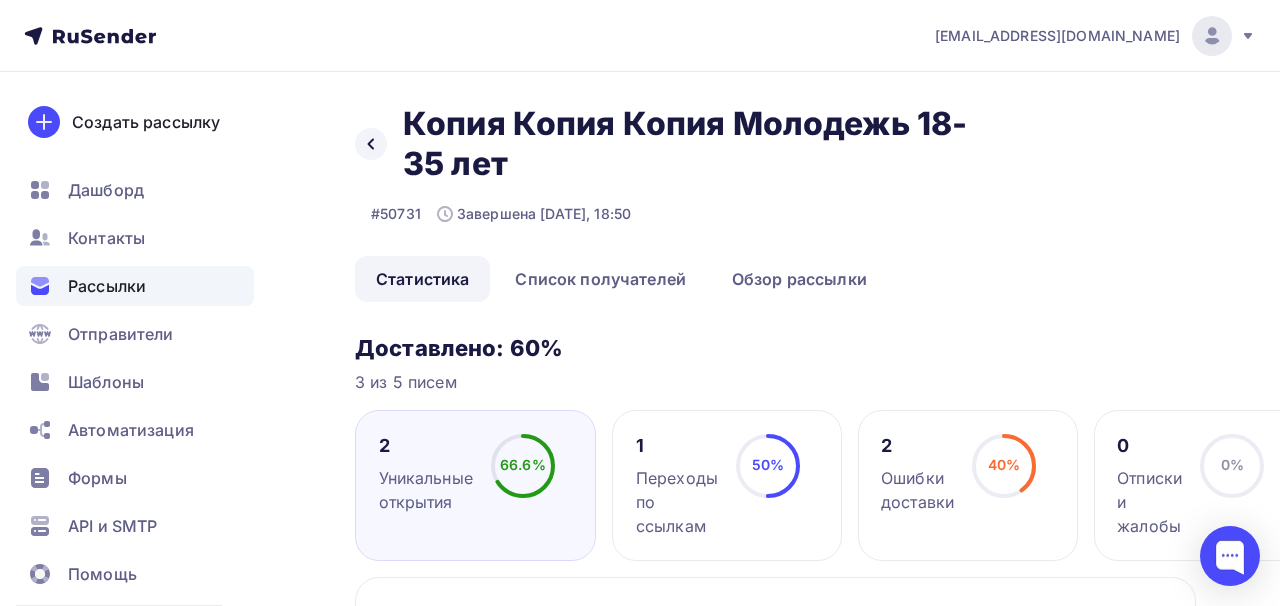 click on "Ошибки доставки" at bounding box center [917, 490] 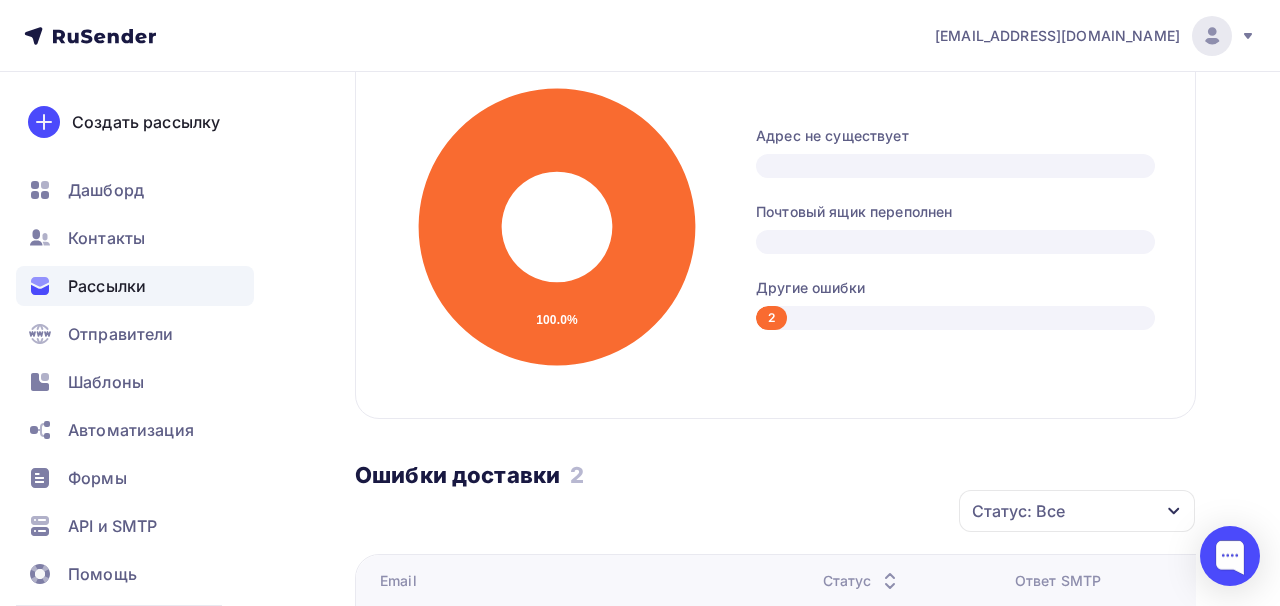 scroll, scrollTop: 568, scrollLeft: 0, axis: vertical 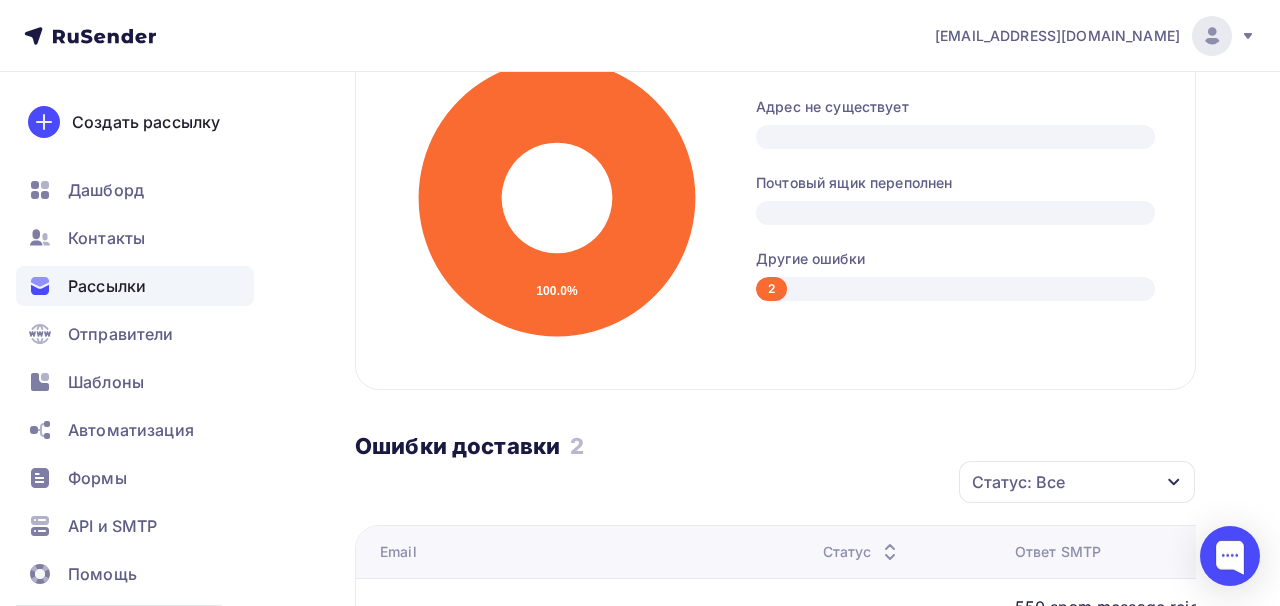 click on "2" at bounding box center (771, 289) 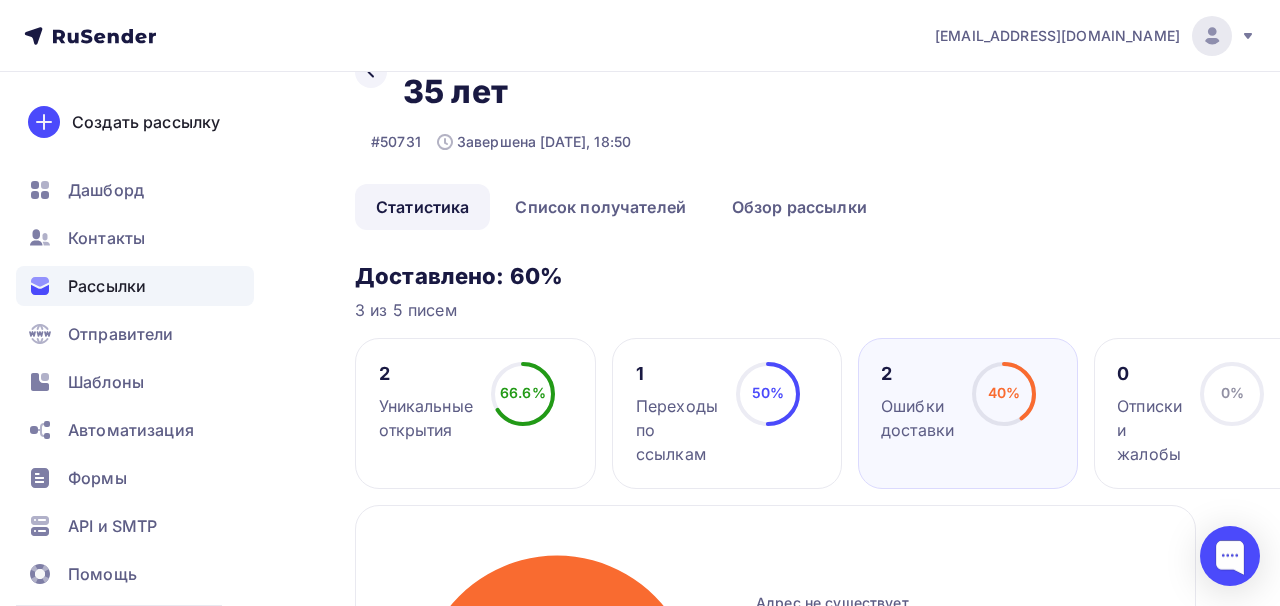 scroll, scrollTop: 75, scrollLeft: 0, axis: vertical 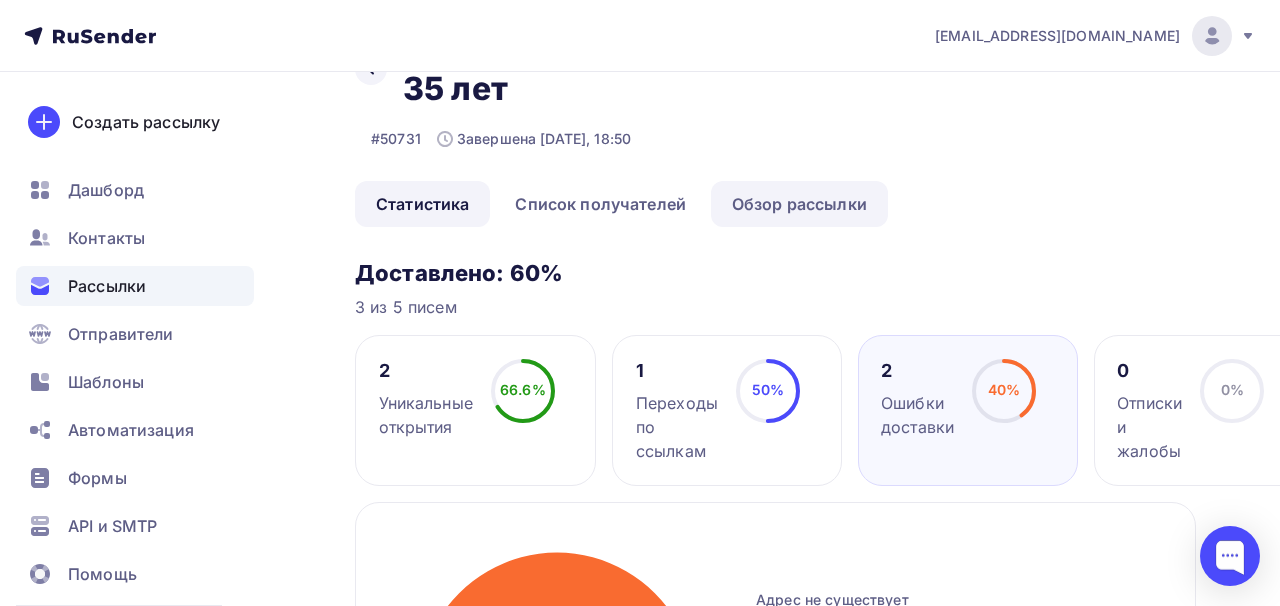 click on "Обзор рассылки" at bounding box center (799, 204) 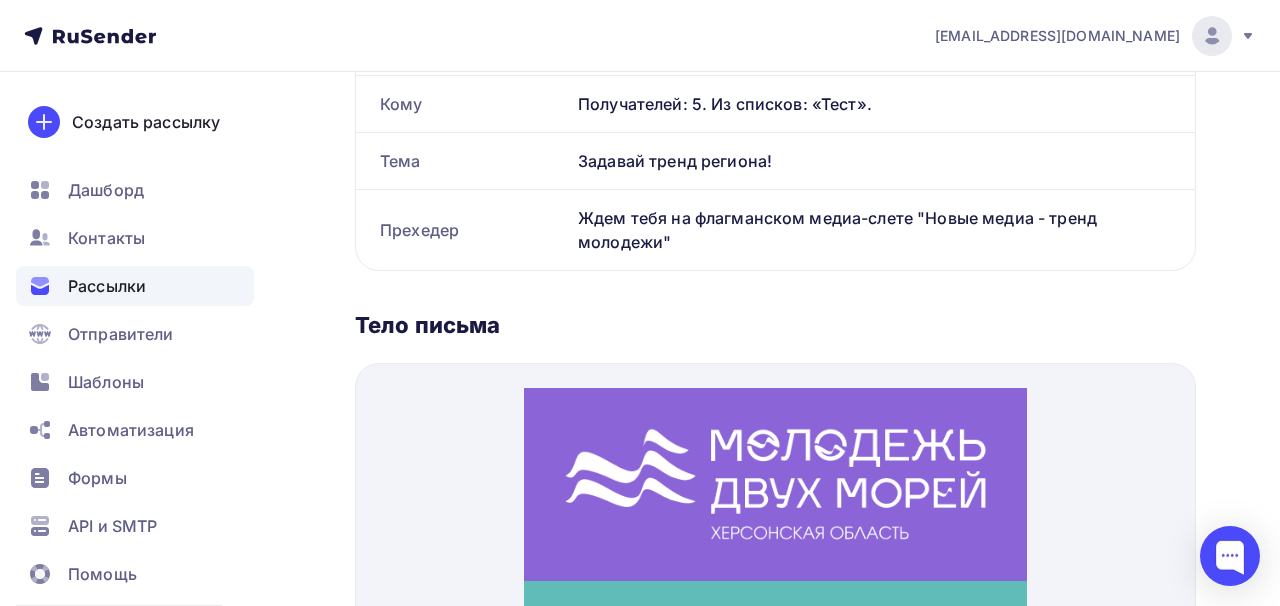 scroll, scrollTop: 0, scrollLeft: 0, axis: both 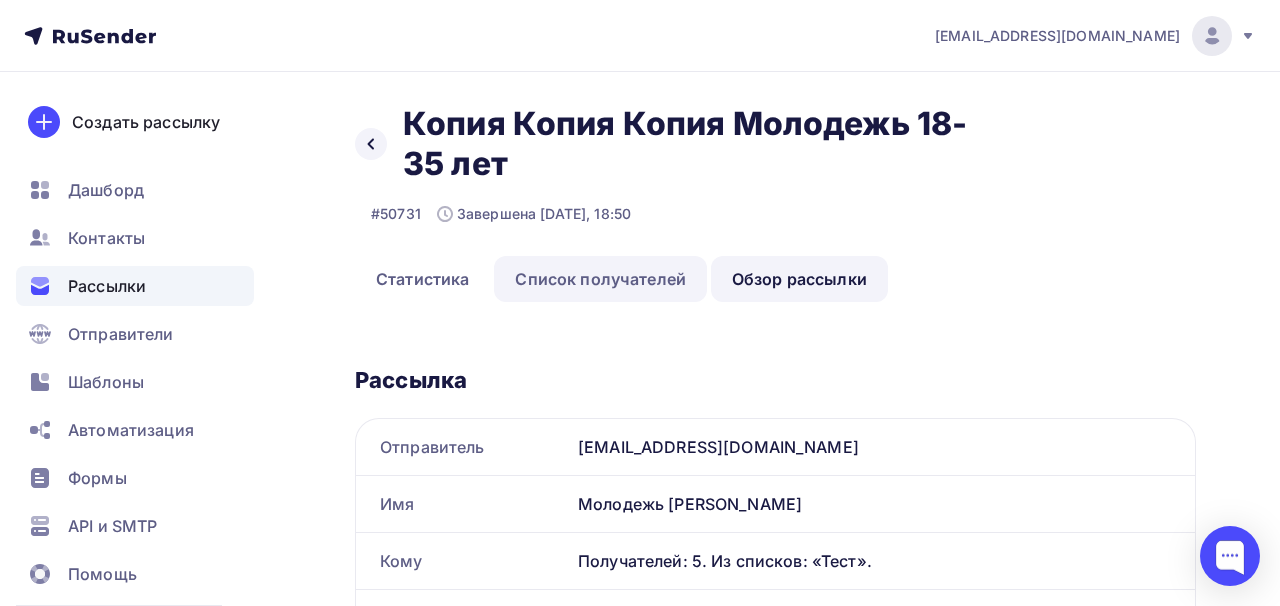click on "Список получателей" at bounding box center (600, 279) 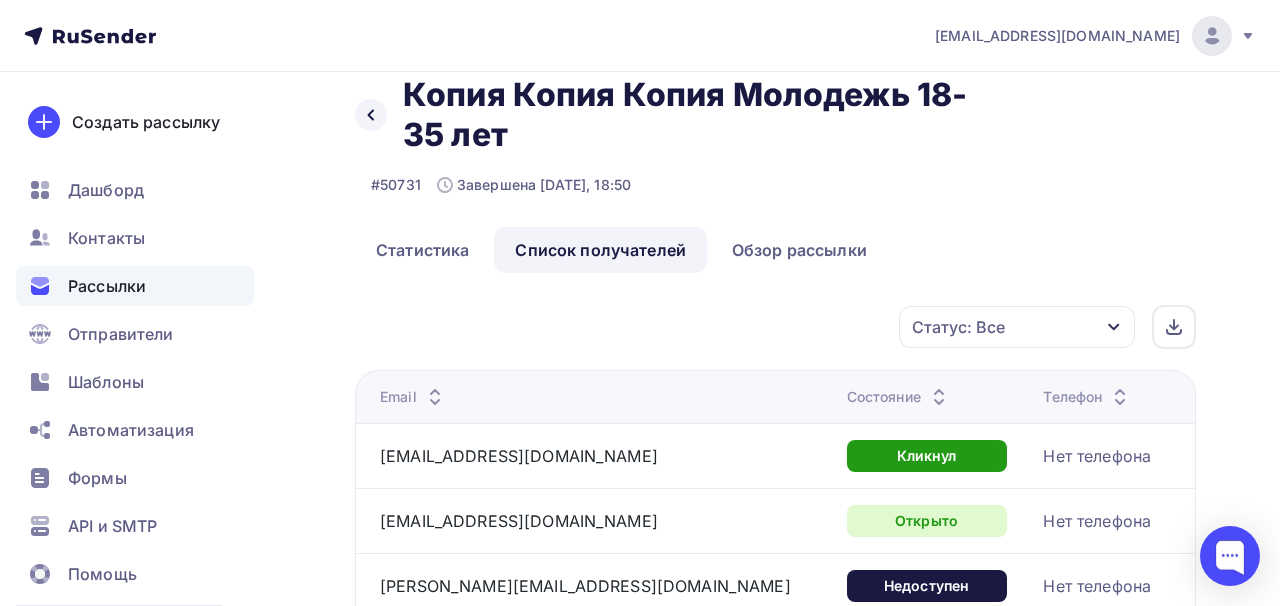 scroll, scrollTop: 0, scrollLeft: 0, axis: both 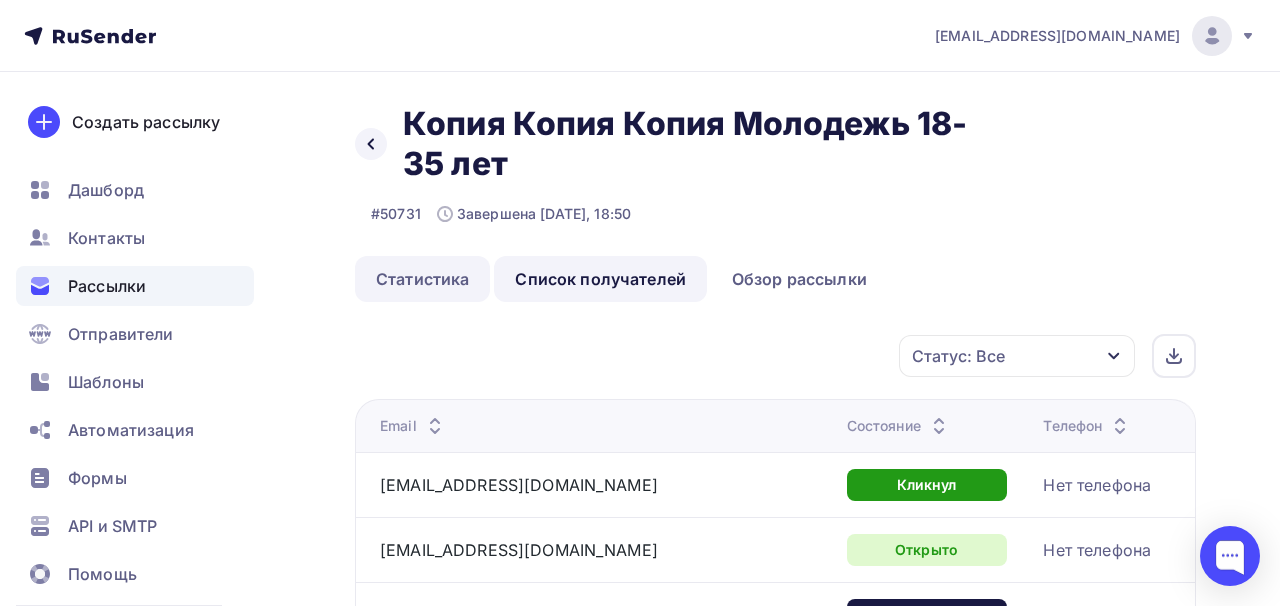 click on "Статистика" at bounding box center (422, 279) 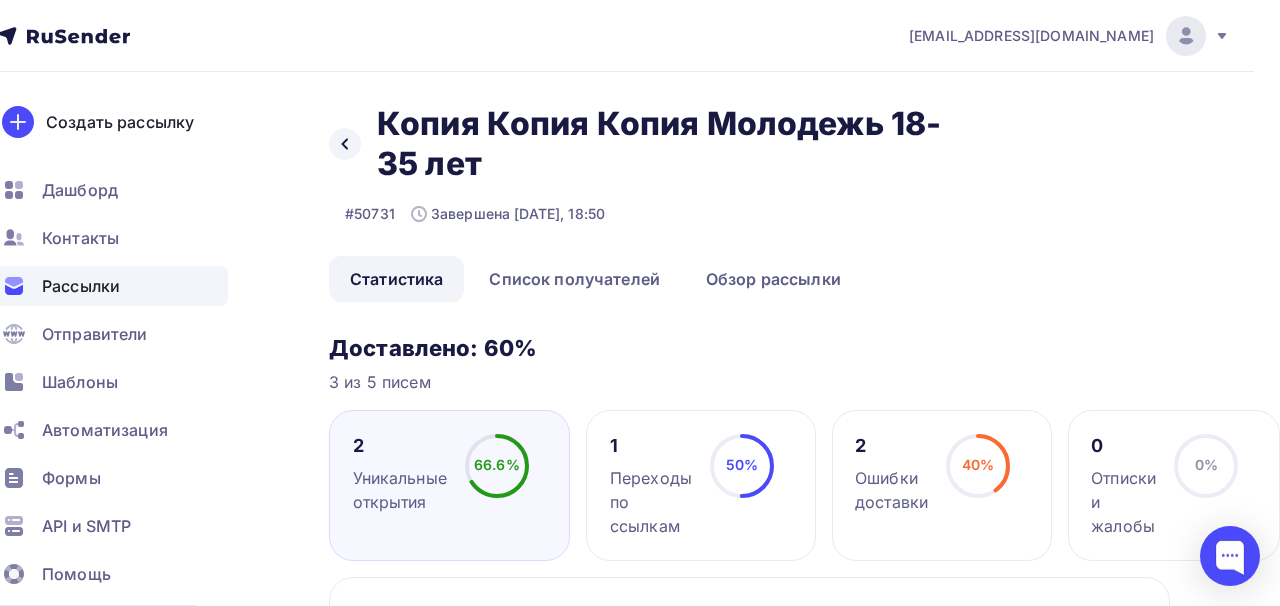 scroll, scrollTop: 0, scrollLeft: 0, axis: both 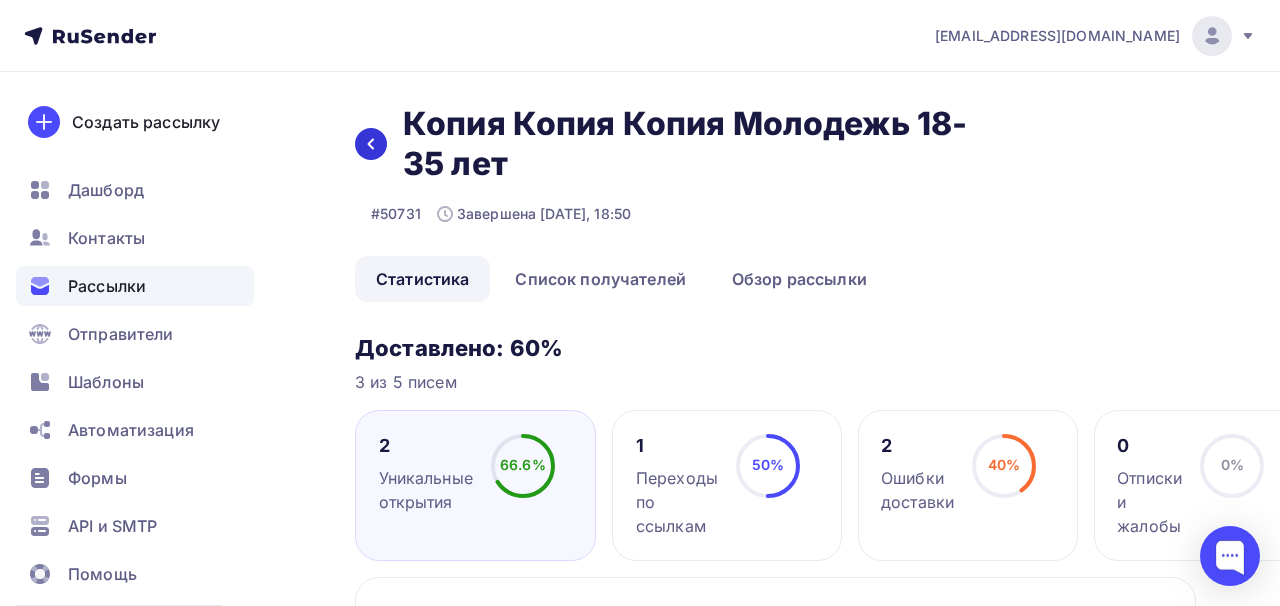 click at bounding box center (371, 144) 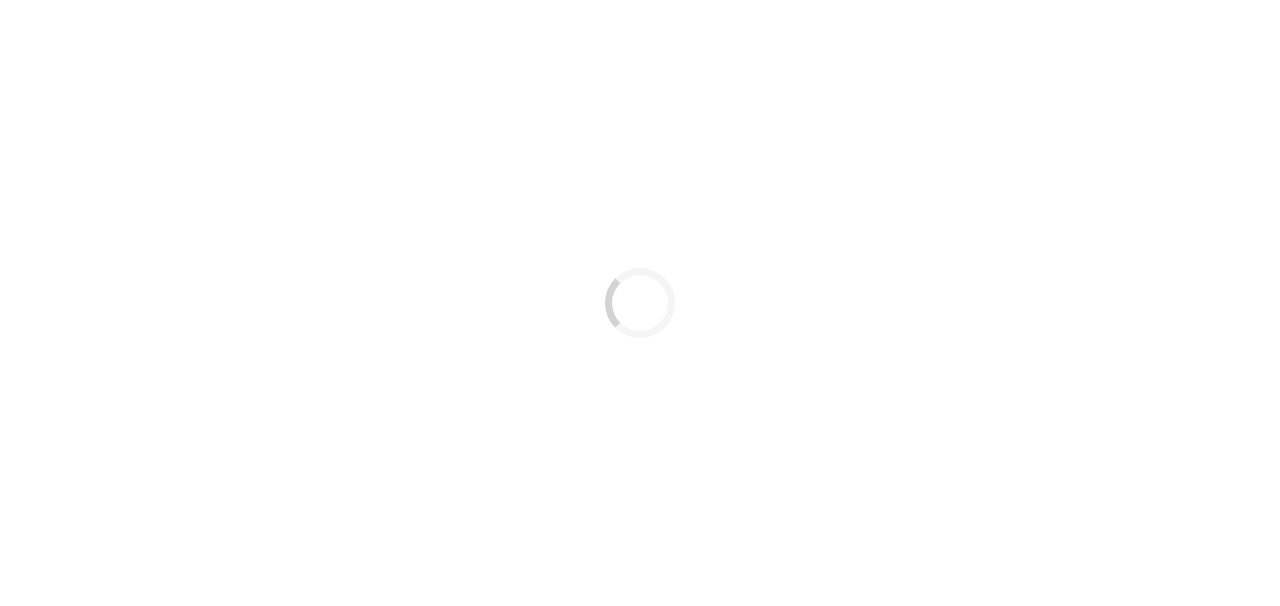 scroll, scrollTop: 0, scrollLeft: 0, axis: both 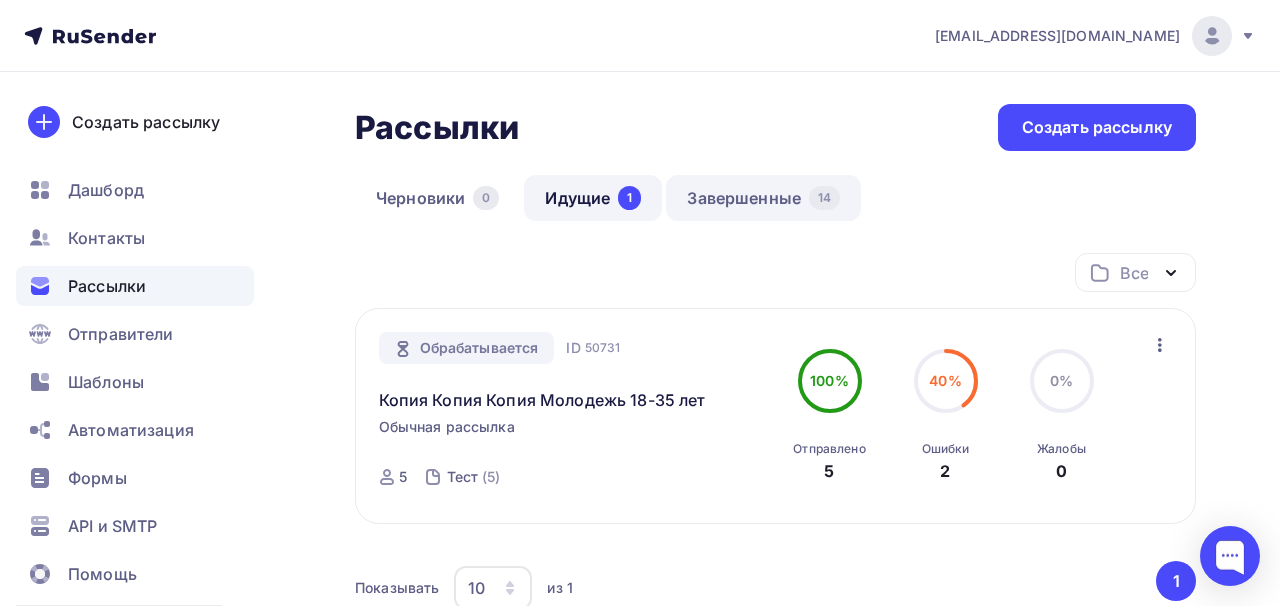 click on "Завершенные
14" at bounding box center (763, 198) 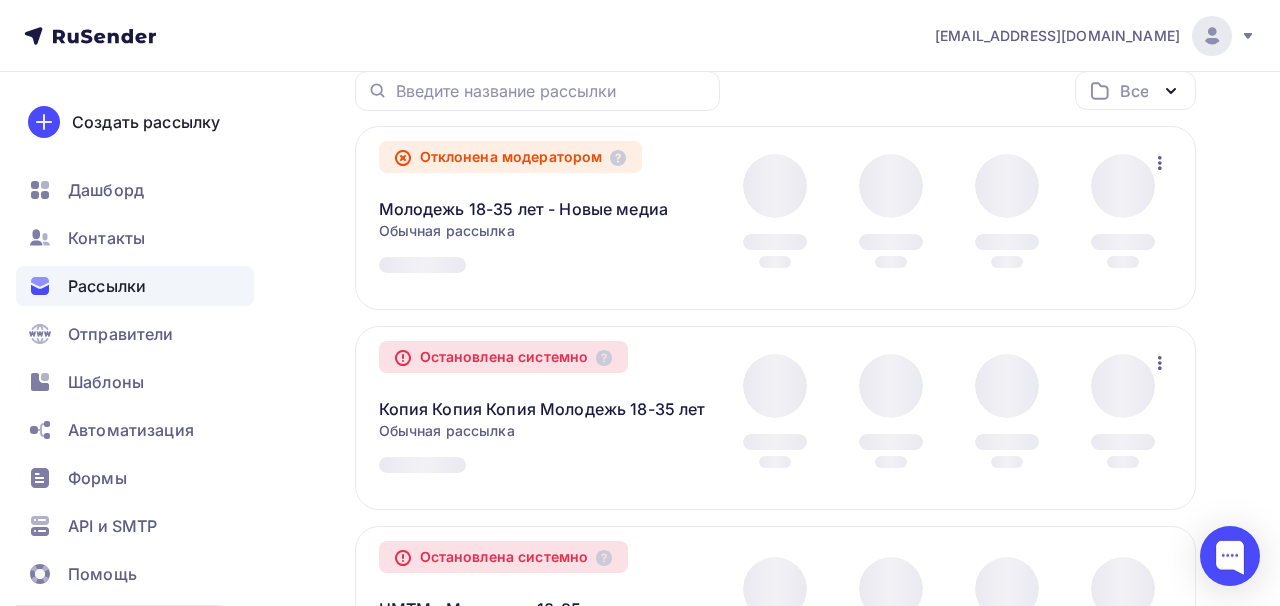 scroll, scrollTop: 197, scrollLeft: 0, axis: vertical 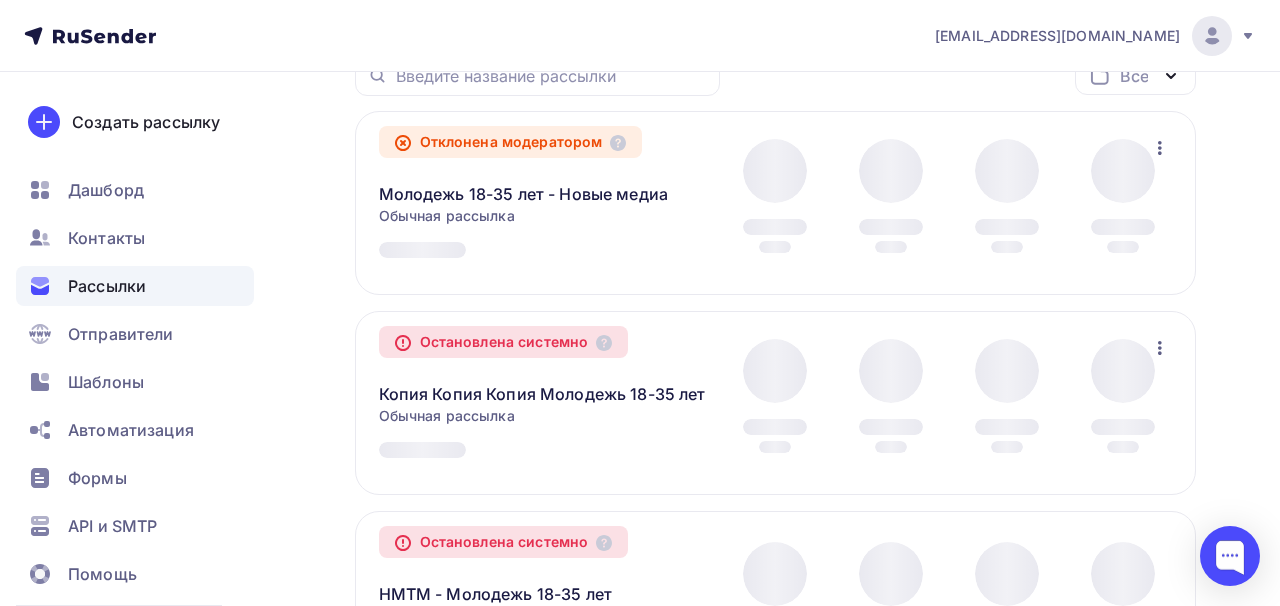 click 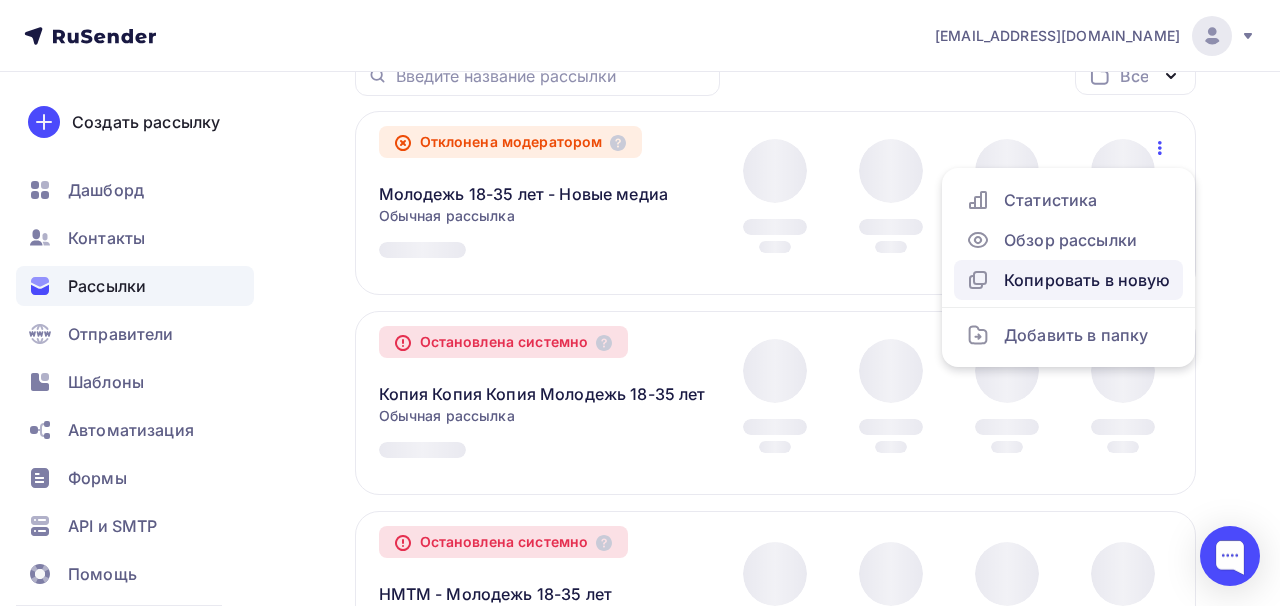 click on "Копировать в новую" at bounding box center [1068, 280] 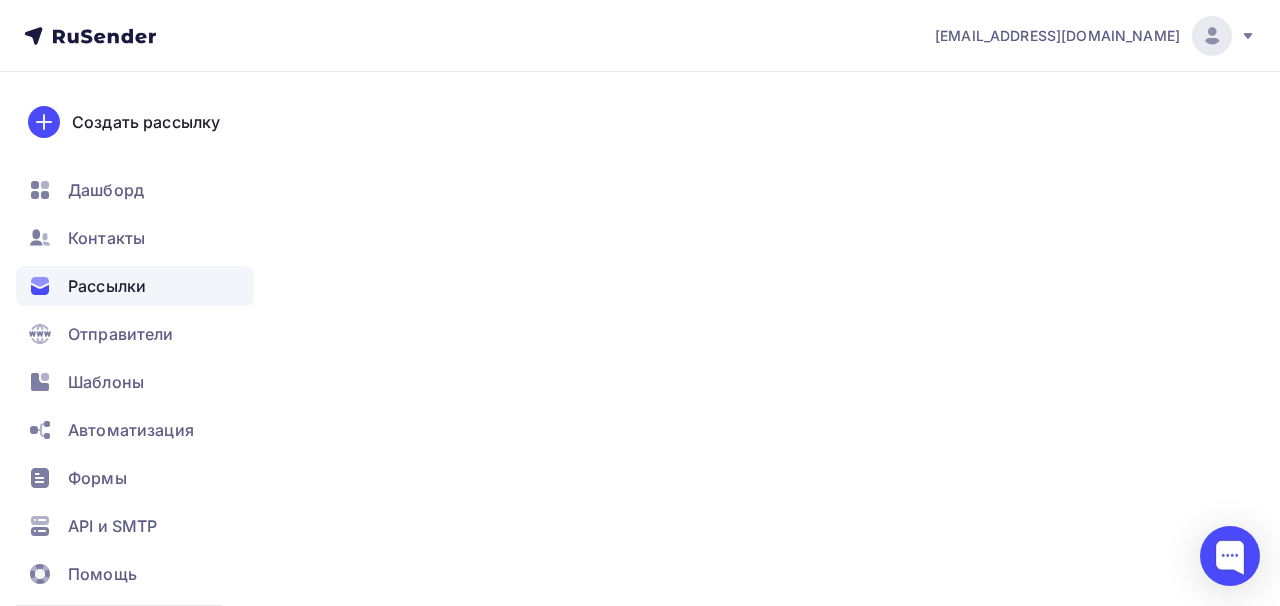 scroll, scrollTop: 0, scrollLeft: 0, axis: both 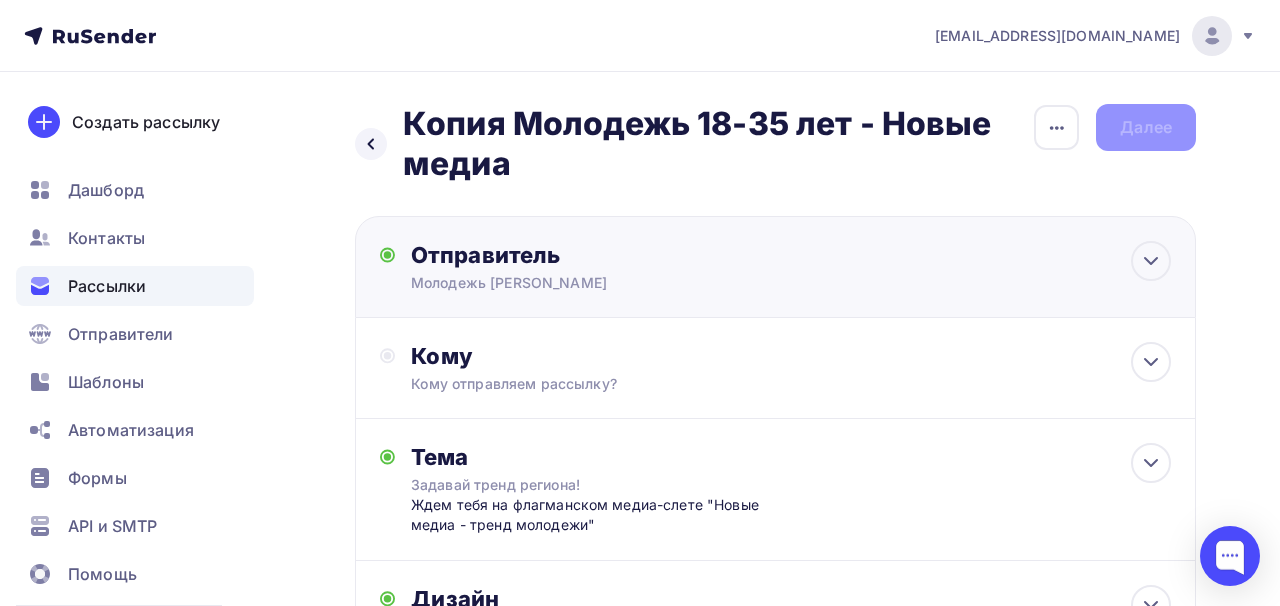 click on "Отправитель" at bounding box center (627, 255) 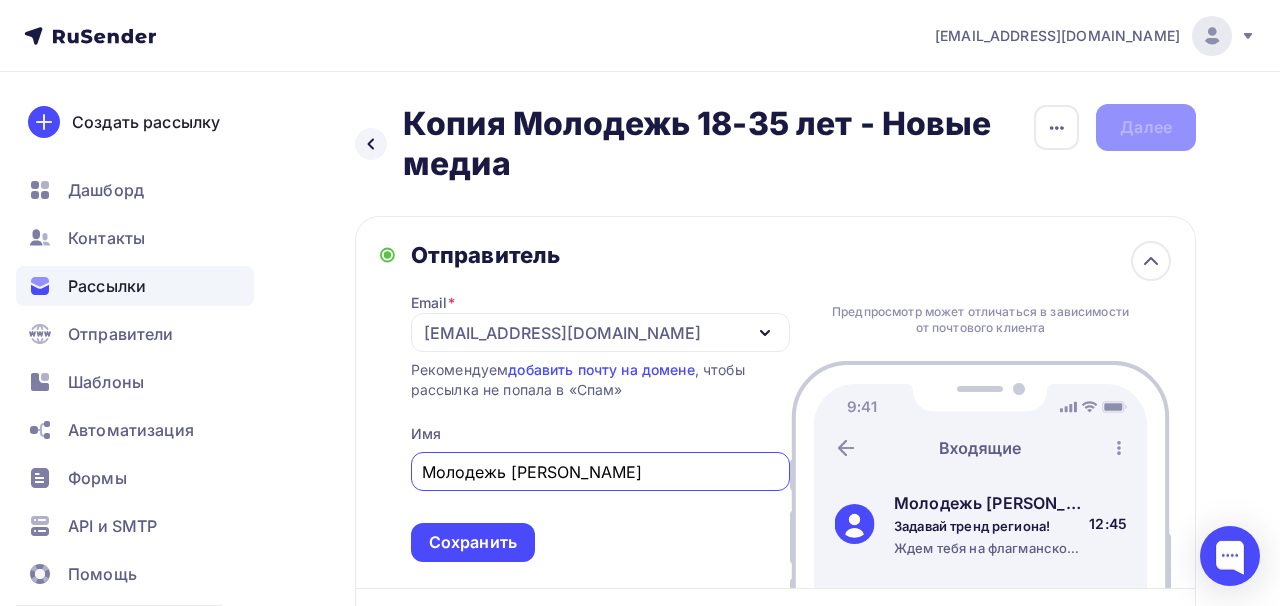 scroll, scrollTop: 0, scrollLeft: 0, axis: both 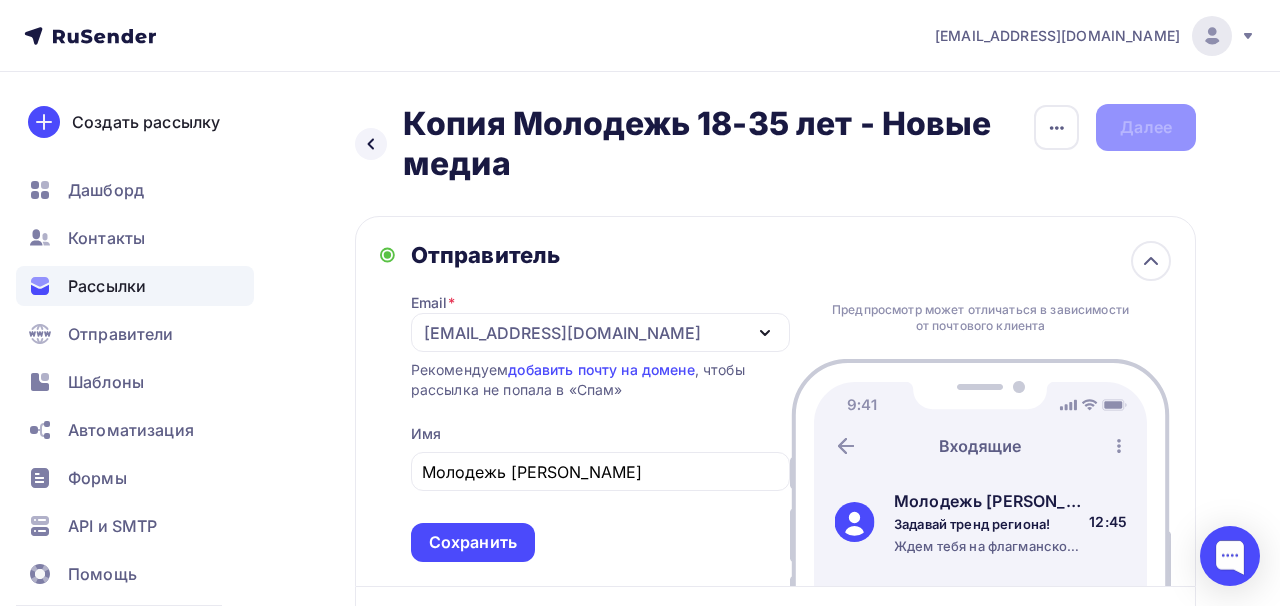 click on "Отправитель" at bounding box center [600, 255] 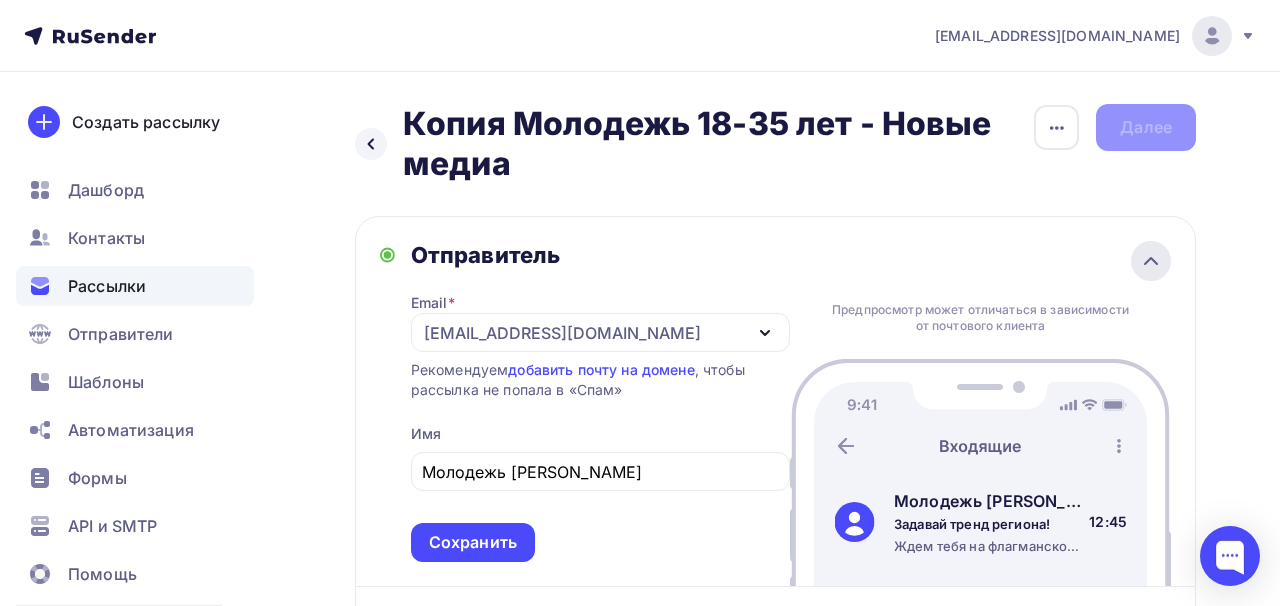 click at bounding box center [1151, 261] 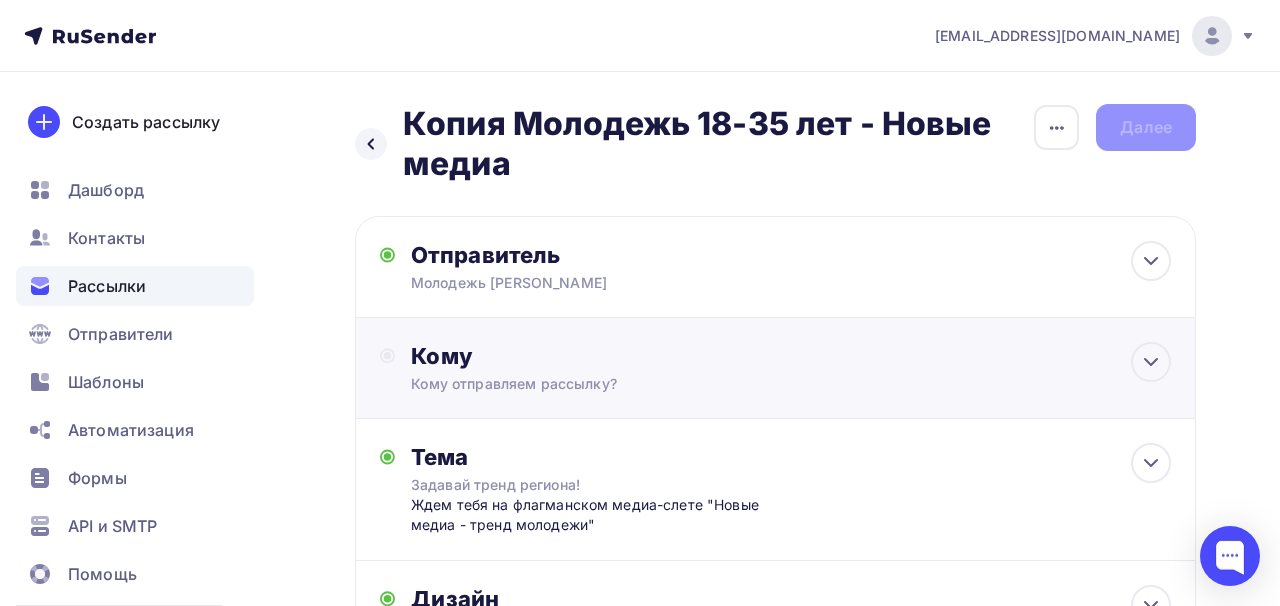 click on "Кому
Кому отправляем рассылку?
Списки получателей
Выберите список
Все списки
id
Тест
(5)
#24242
Молодежь 18-35 лет
(220)
#24238
Добавить список
Добавить сегментацию
Получателей:
0
Сохранить" at bounding box center (775, 368) 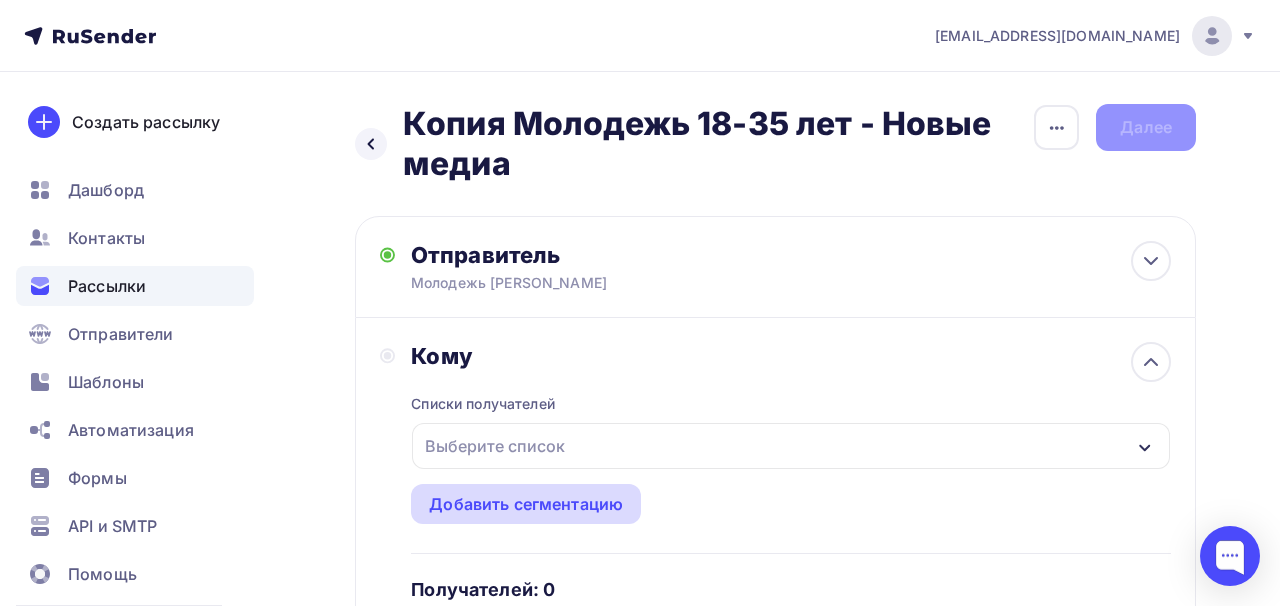 click on "Добавить сегментацию" at bounding box center (526, 504) 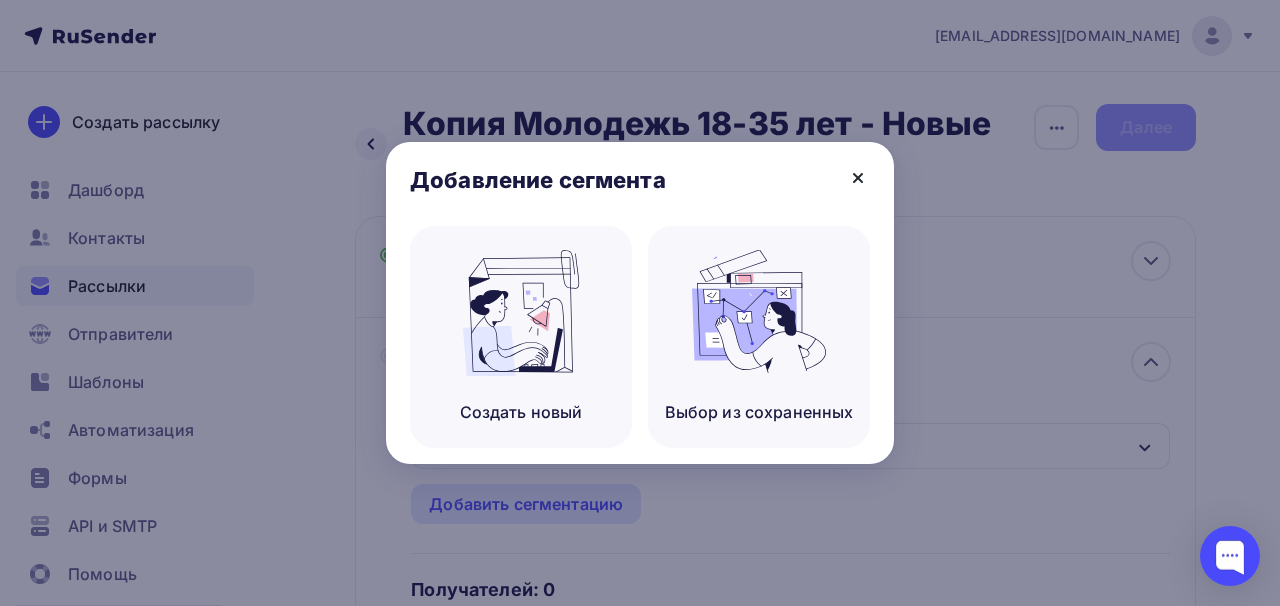 click 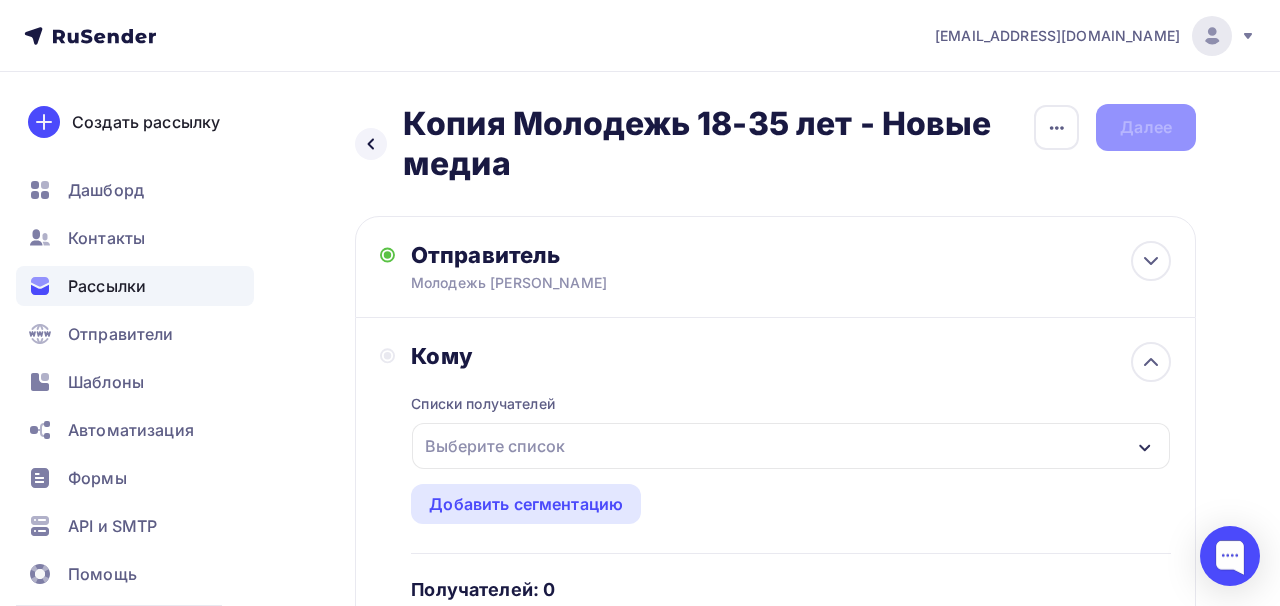 click on "Выберите список" at bounding box center (791, 446) 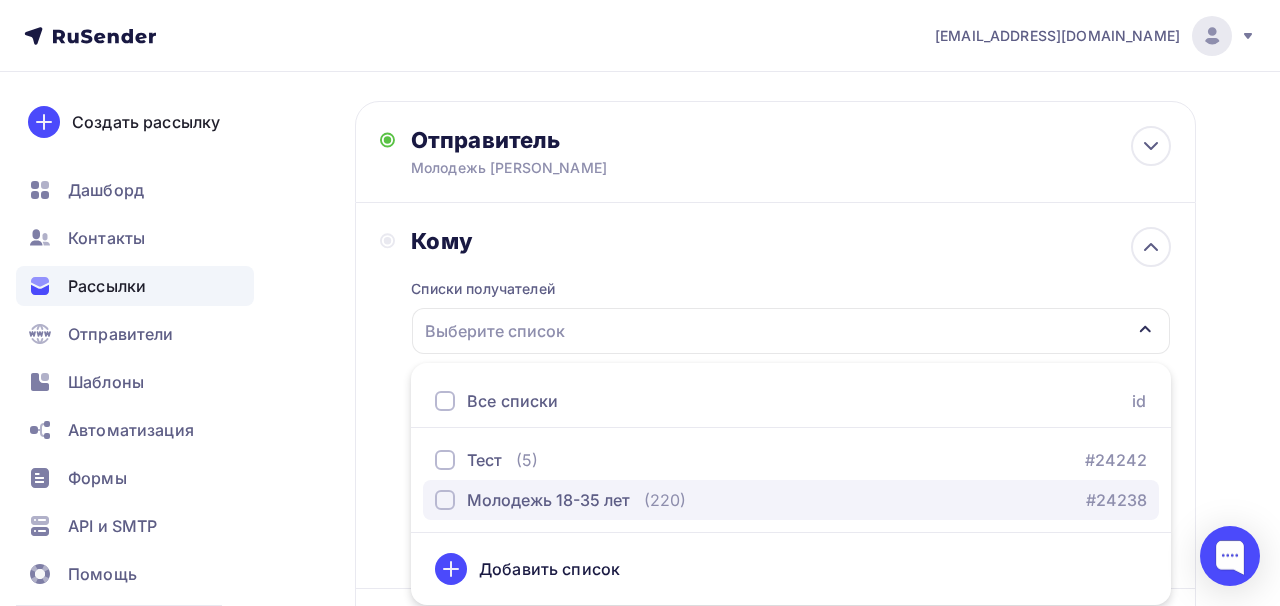 click on "Молодежь 18-35 лет" at bounding box center [548, 500] 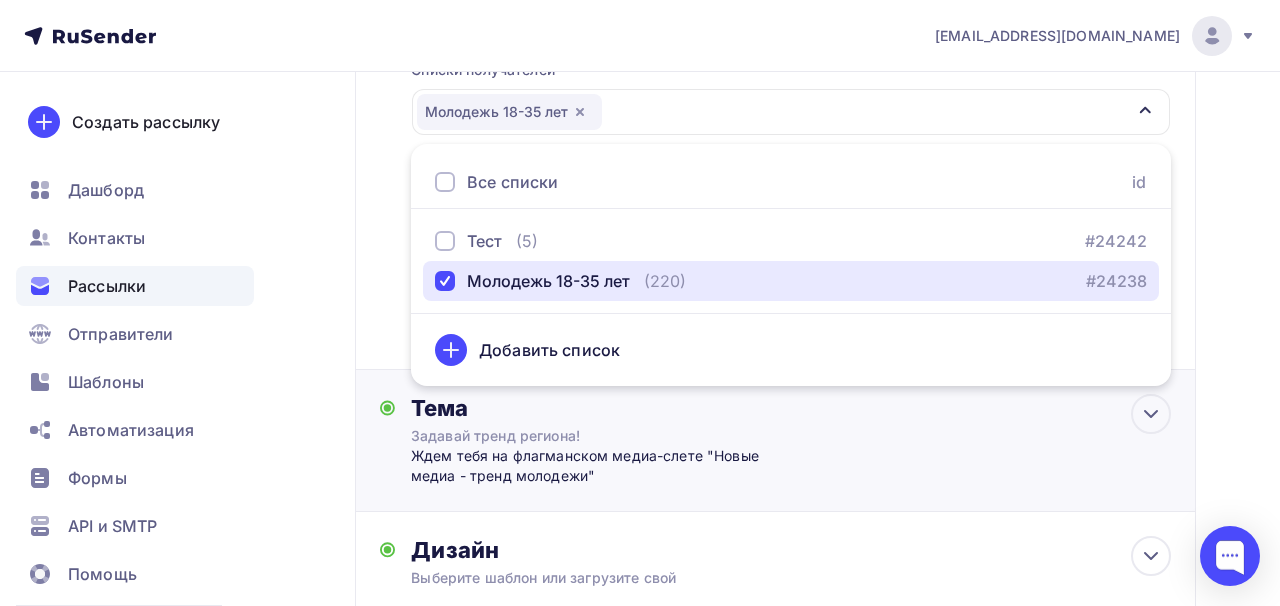scroll, scrollTop: 340, scrollLeft: 0, axis: vertical 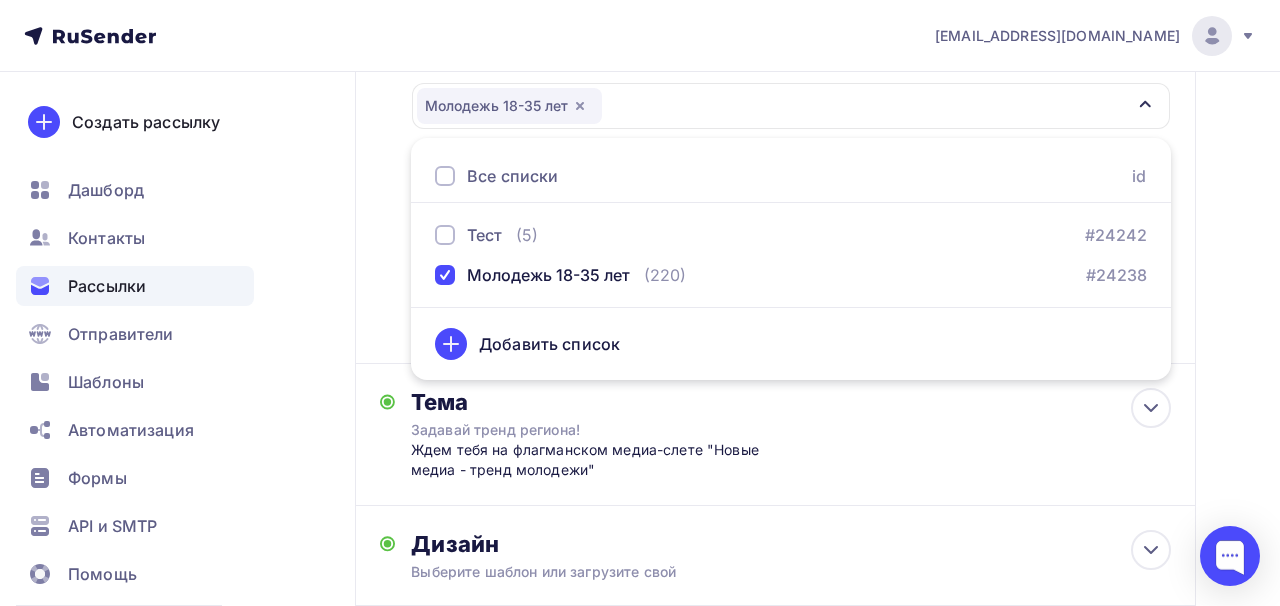 click on "Кому
Списки получателей
Молодежь 18-35 лет
Все списки
id
Тест
(5)
#24242
Молодежь 18-35 лет
(220)
#24238
Добавить список
Добавить сегментацию
Получателей:
220
Сохранить" at bounding box center [775, 171] 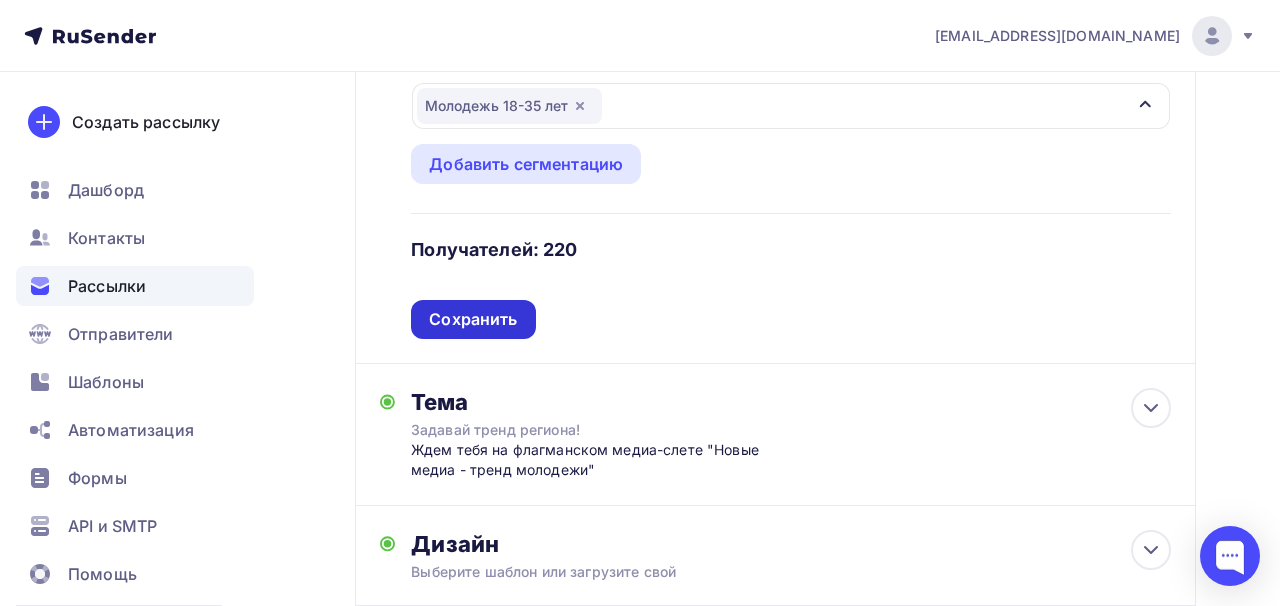 click on "Сохранить" at bounding box center [473, 319] 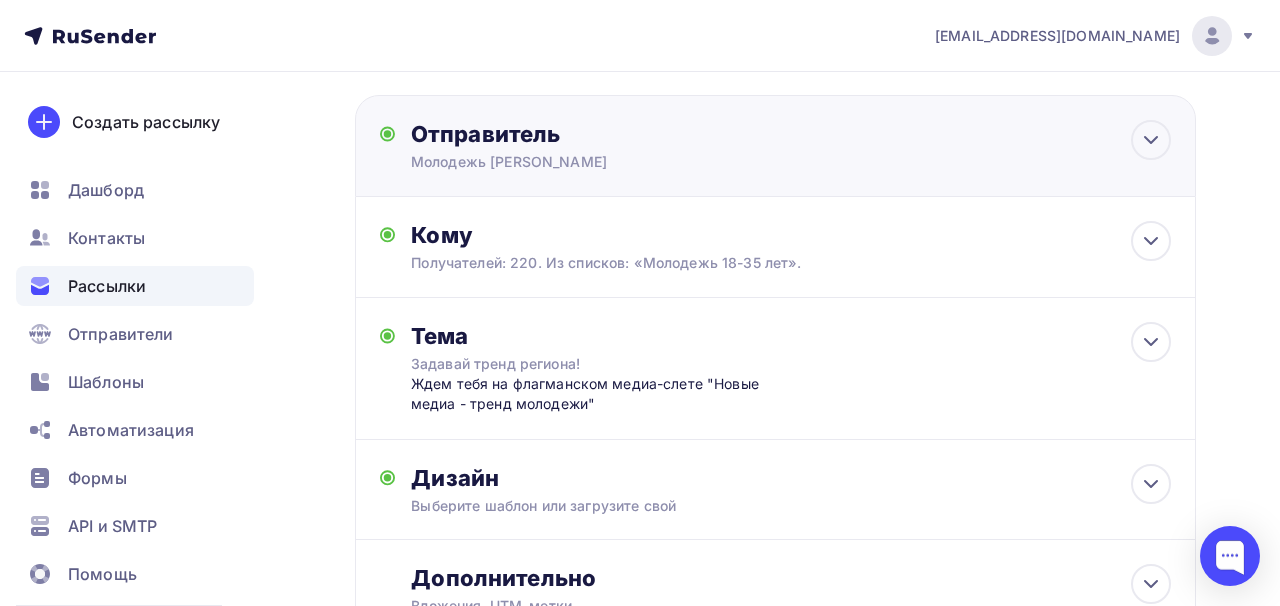 scroll, scrollTop: 0, scrollLeft: 0, axis: both 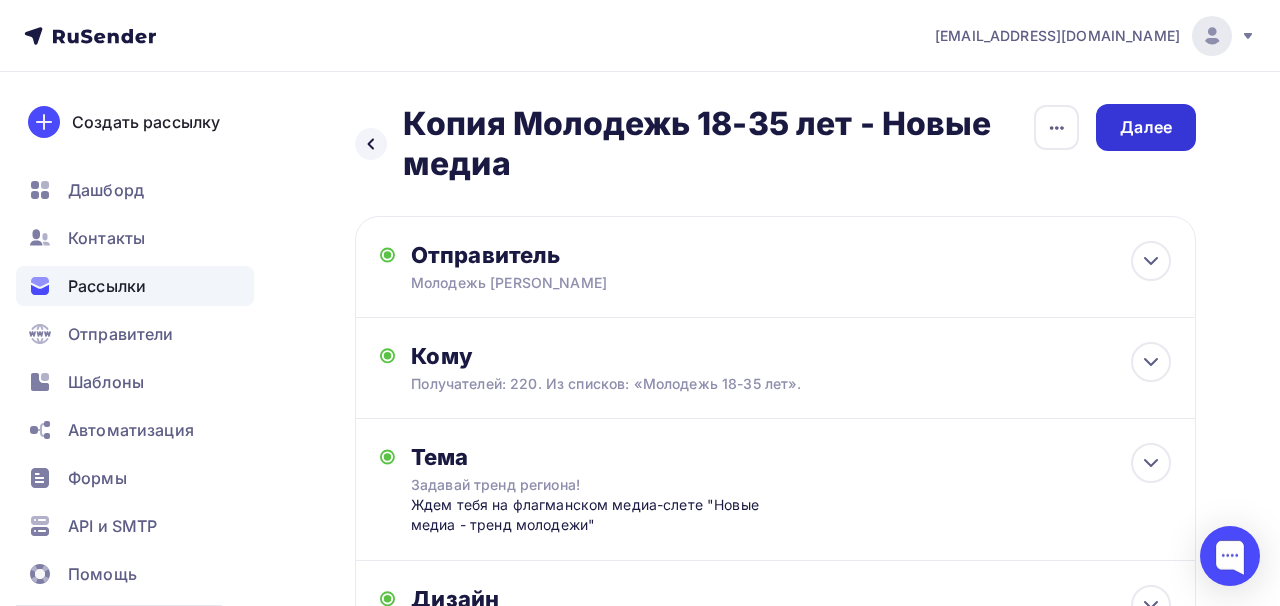 click on "Далее" at bounding box center (1146, 127) 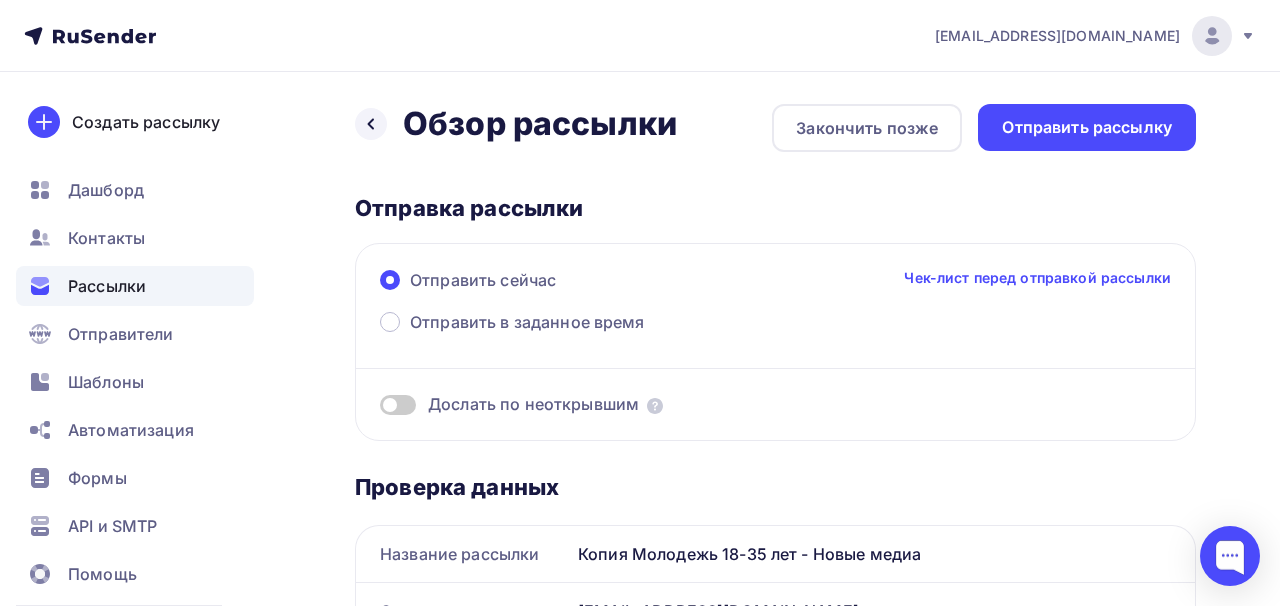 scroll, scrollTop: 0, scrollLeft: 0, axis: both 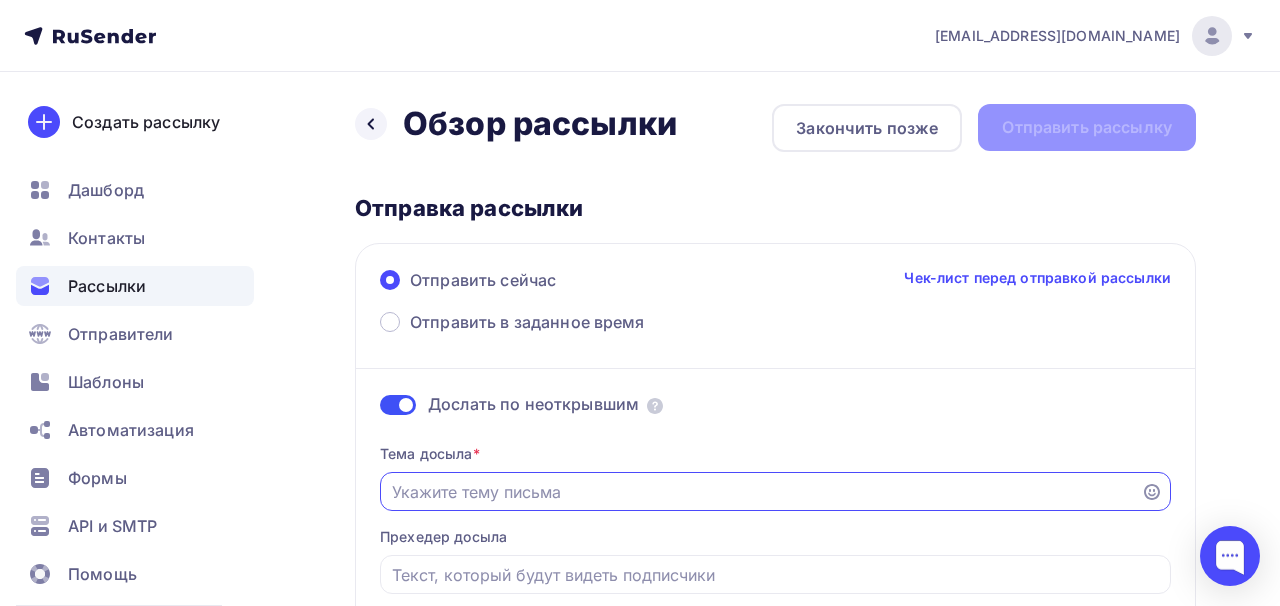click on "Отправить в заданное время" at bounding box center [761, 492] 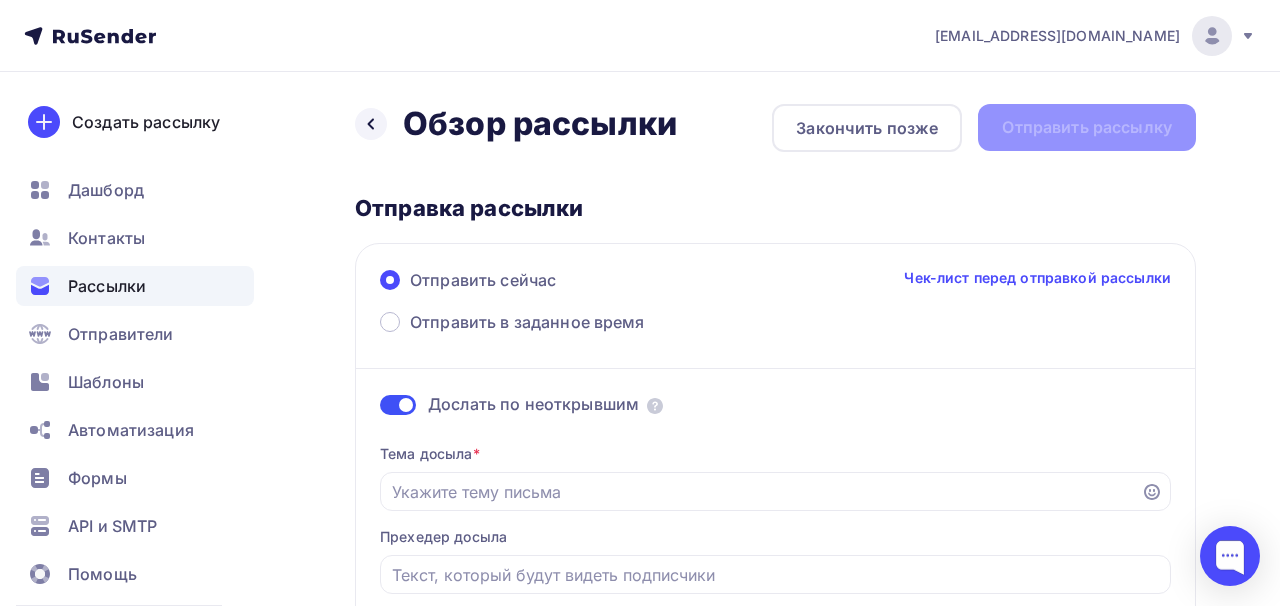 click at bounding box center [398, 405] 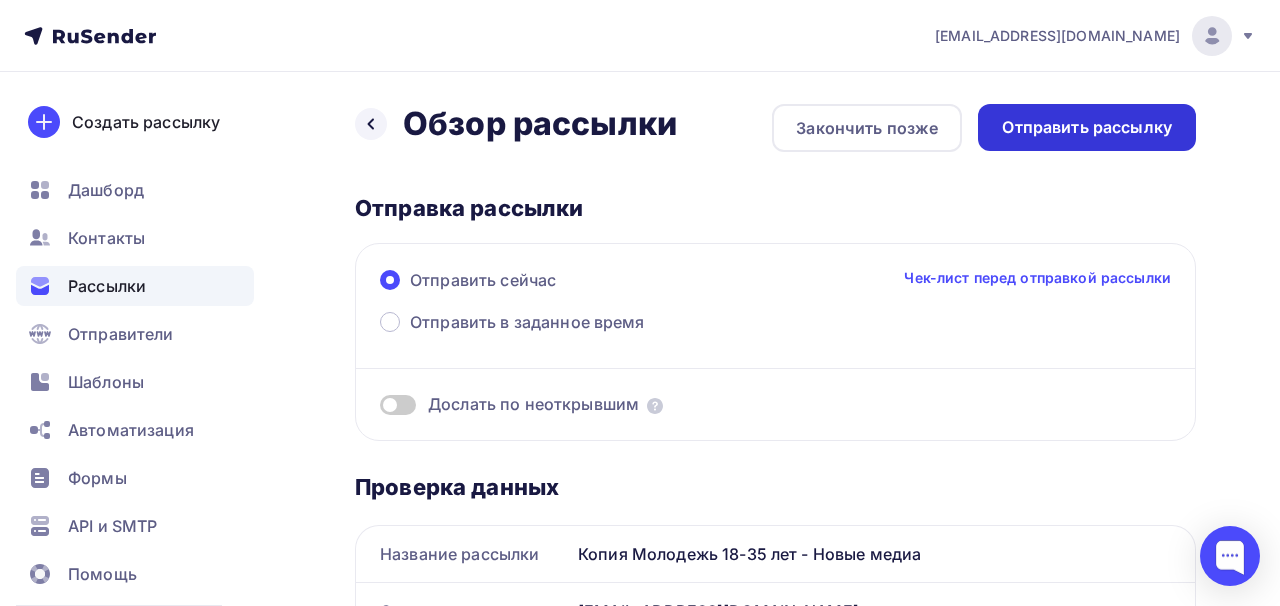 click on "Отправить рассылку" at bounding box center [1087, 127] 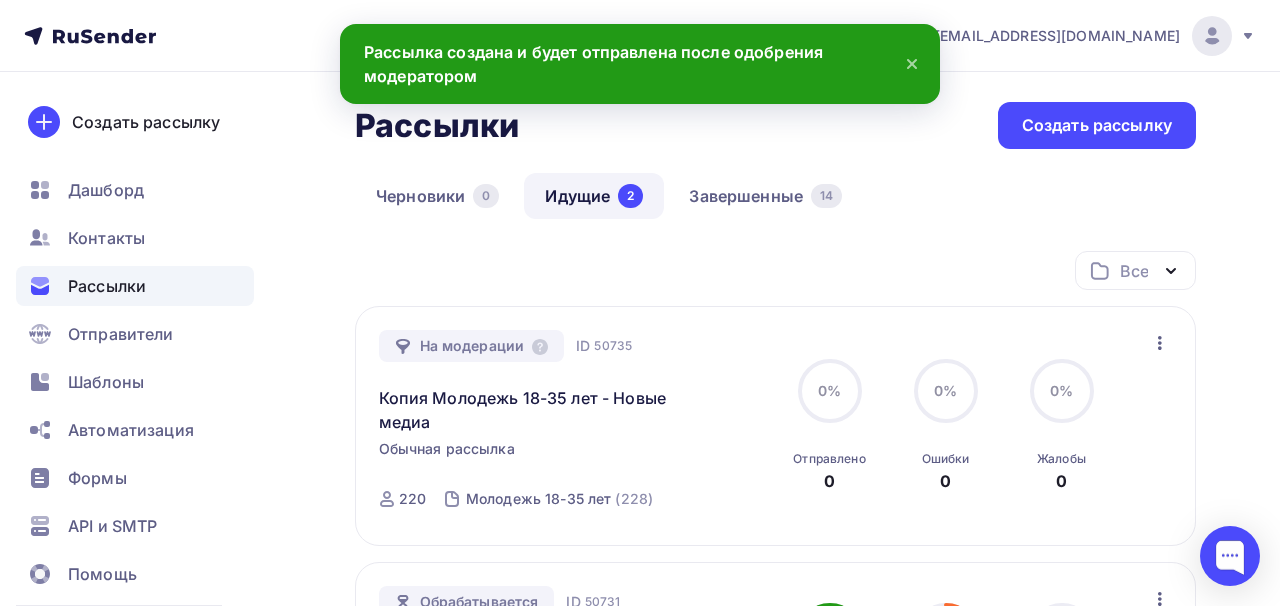 scroll, scrollTop: 0, scrollLeft: 0, axis: both 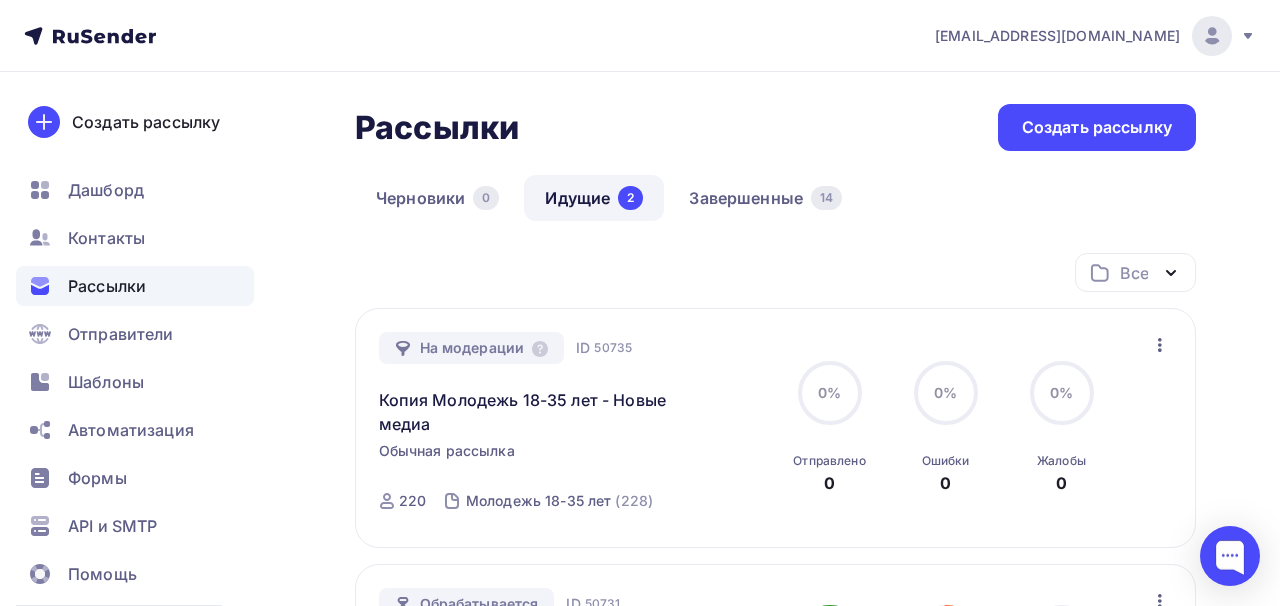 click on "[EMAIL_ADDRESS][DOMAIN_NAME]             Аккаунт         Тарифы       Выйти
Создать рассылку
[GEOGRAPHIC_DATA]
Контакты
Рассылки
Отправители
Шаблоны
Автоматизация
Формы
API и SMTP
Помощь
Telegram
Аккаунт         Тарифы                   Помощь       Выйти" at bounding box center [640, 36] 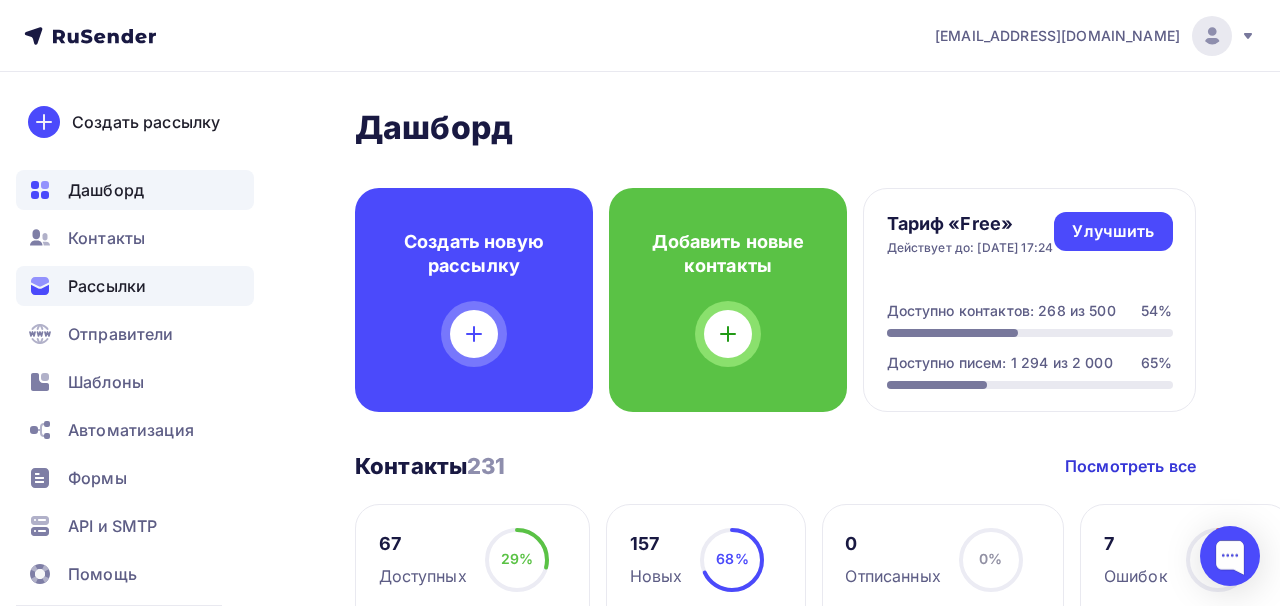 click on "Рассылки" at bounding box center [135, 286] 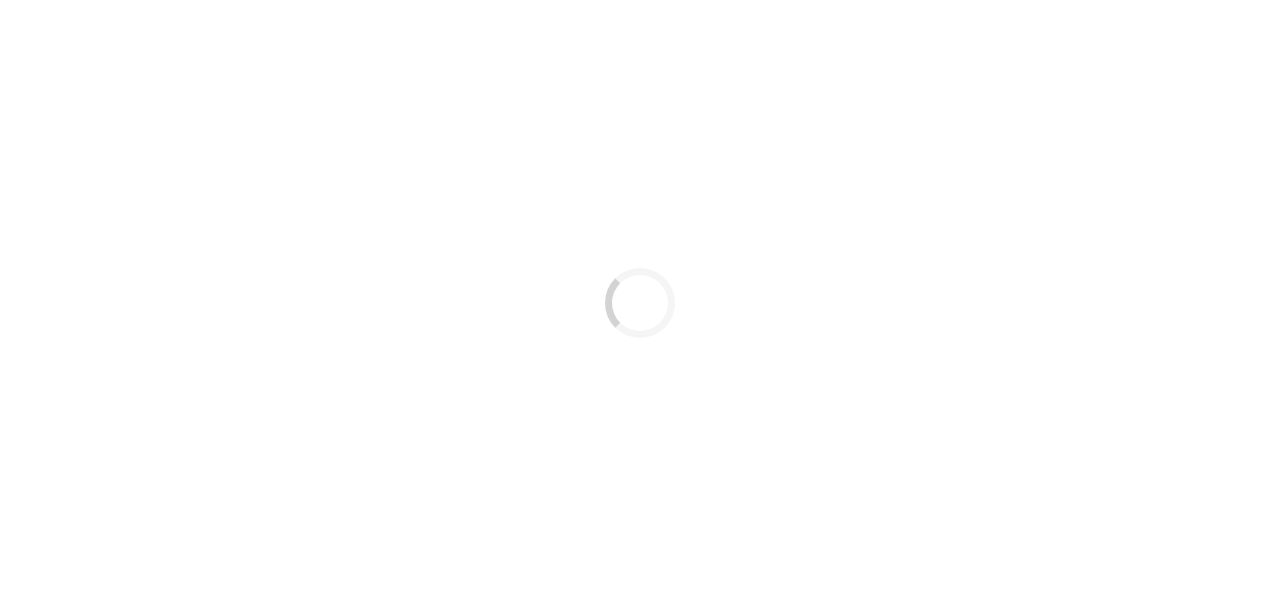 scroll, scrollTop: 0, scrollLeft: 0, axis: both 